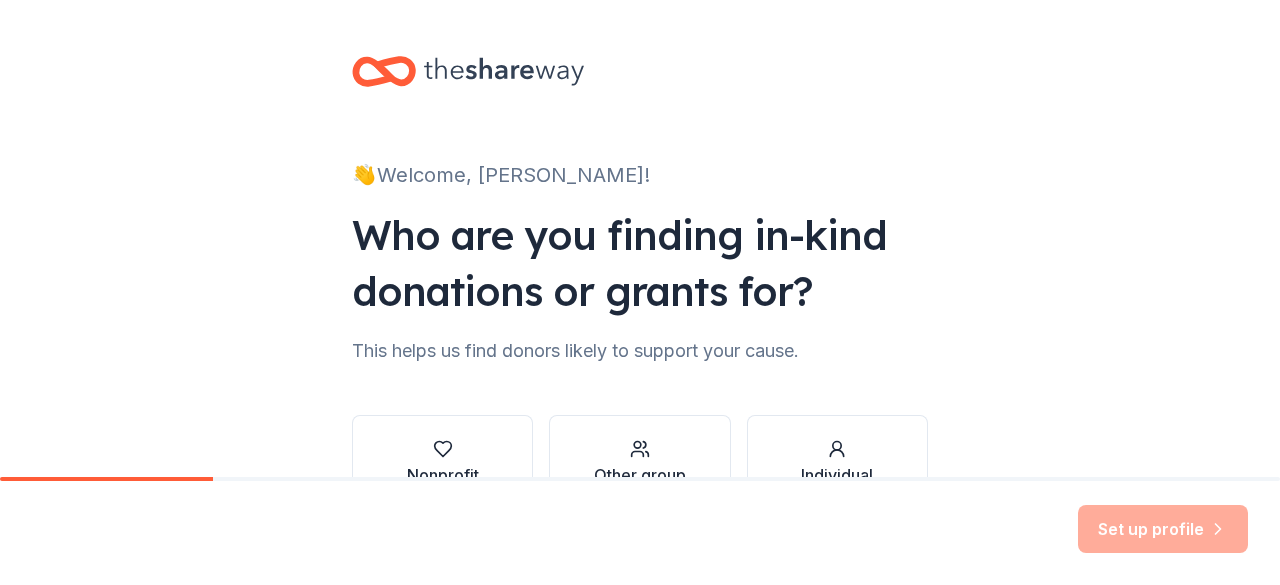 scroll, scrollTop: 0, scrollLeft: 0, axis: both 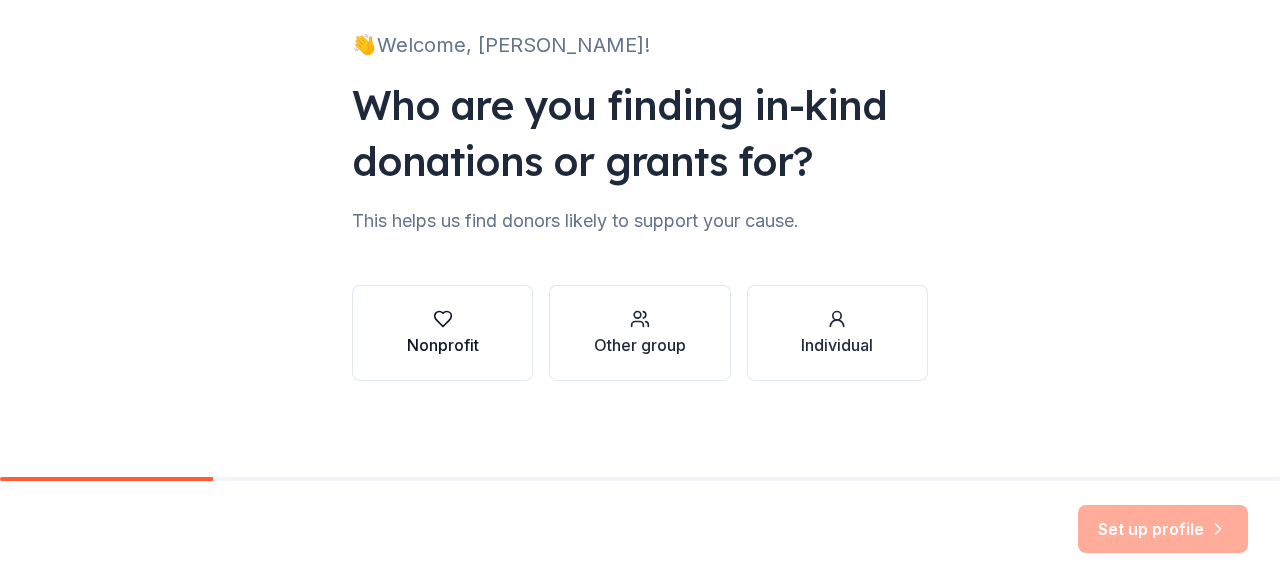 click on "Nonprofit" at bounding box center [442, 333] 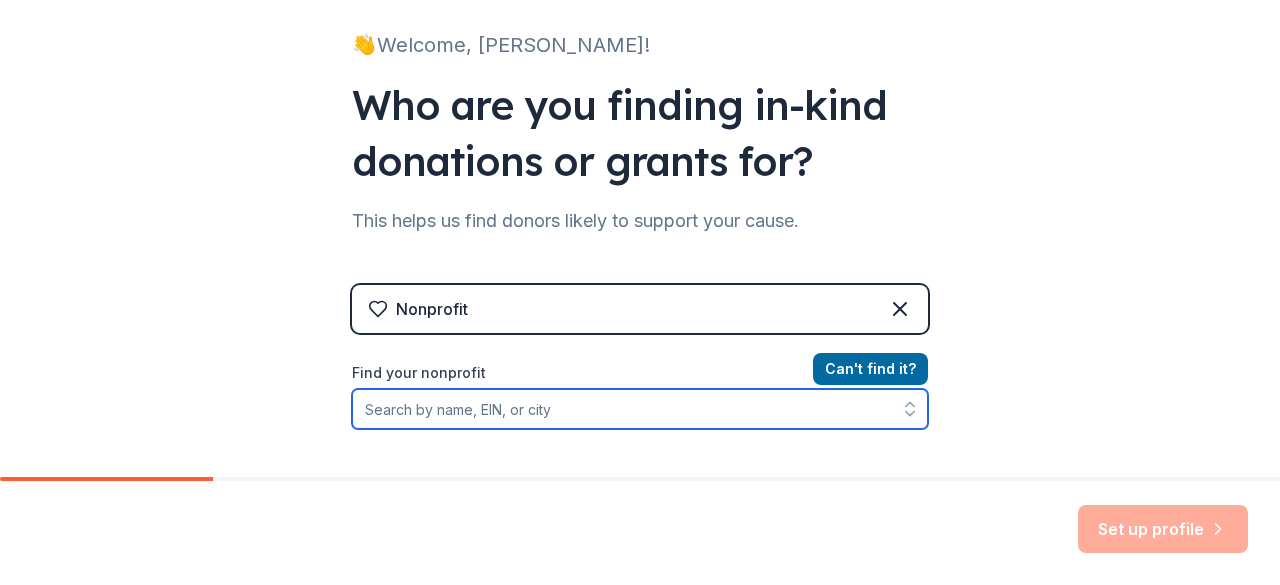 click on "Find your nonprofit" at bounding box center (640, 409) 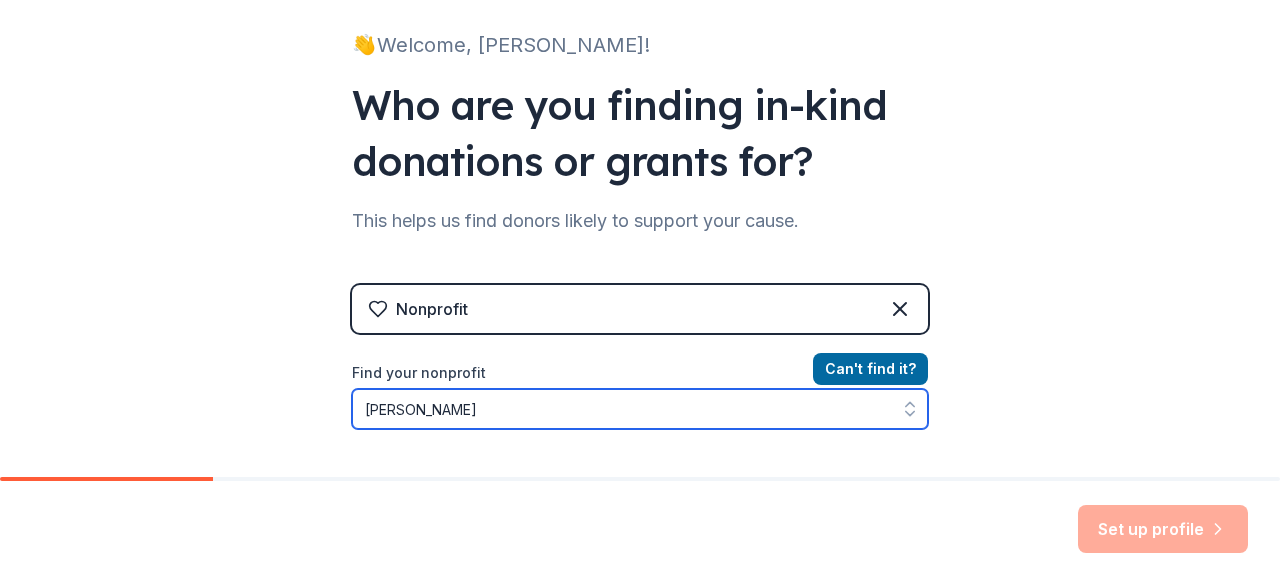 type on "al lotts" 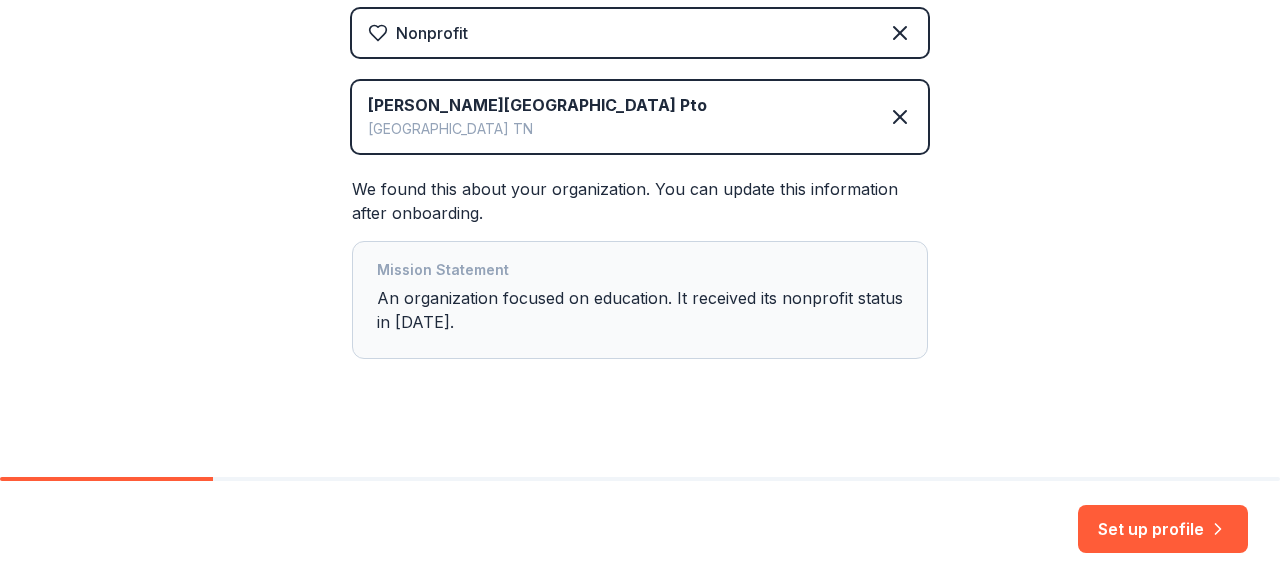 scroll, scrollTop: 423, scrollLeft: 0, axis: vertical 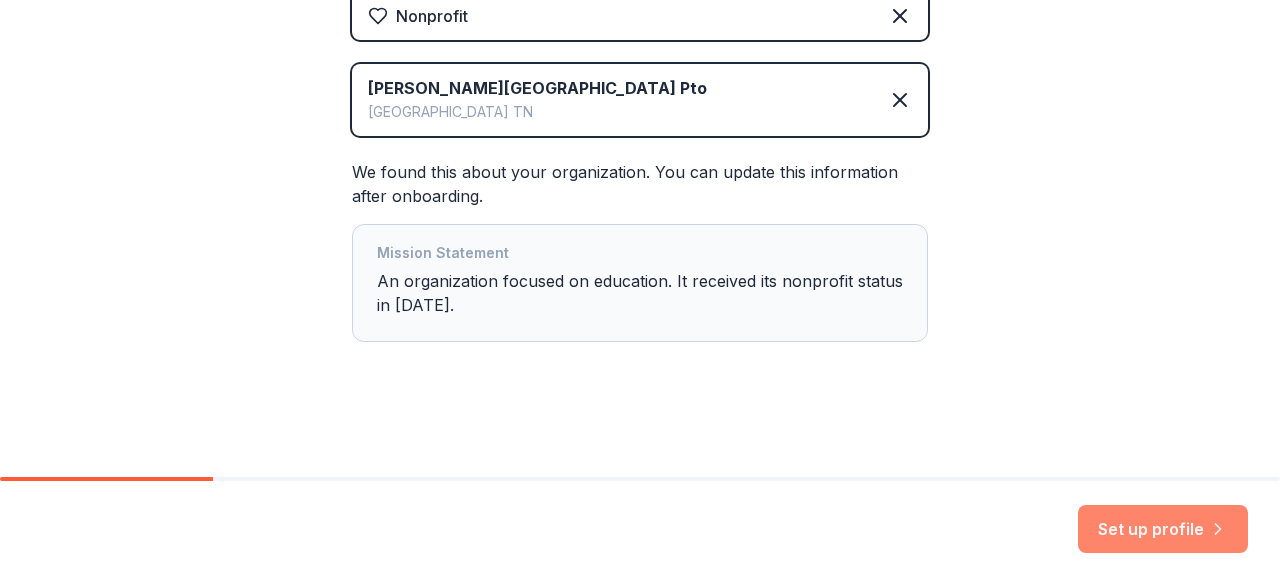 click on "Set up profile" at bounding box center (1163, 529) 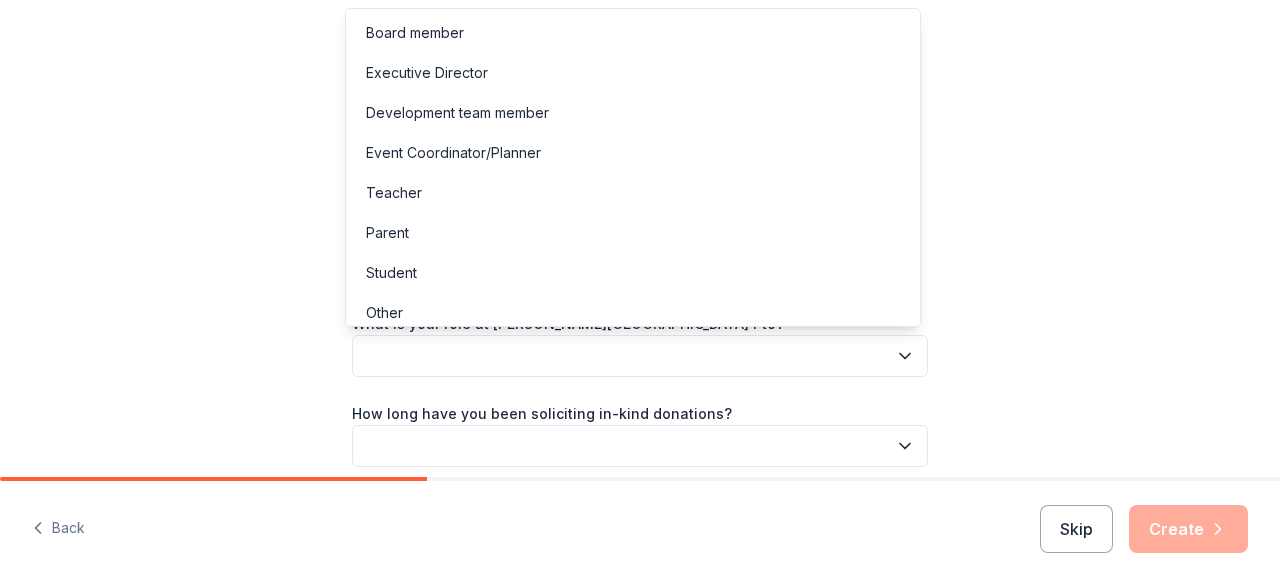 click at bounding box center (640, 356) 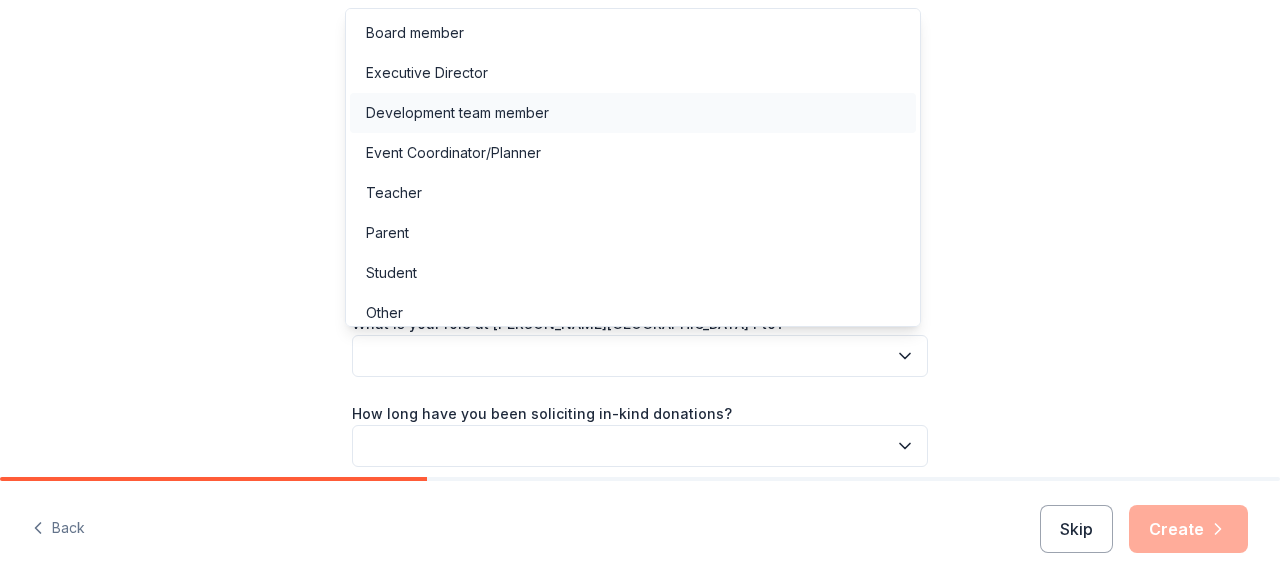 scroll, scrollTop: 10, scrollLeft: 0, axis: vertical 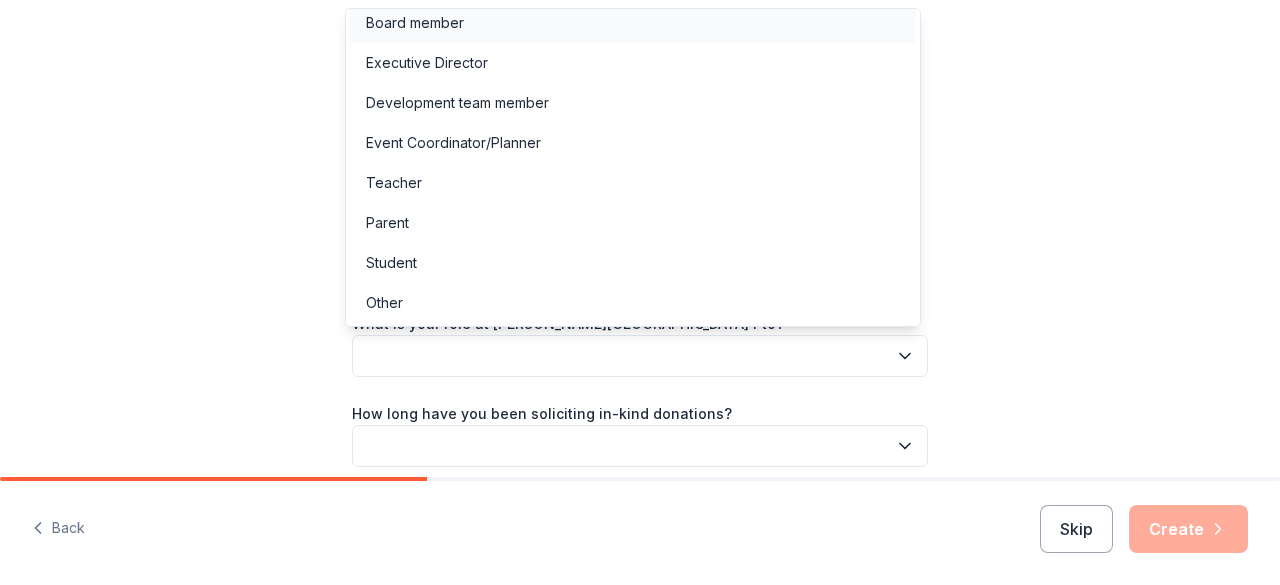 click on "Board member" at bounding box center [415, 23] 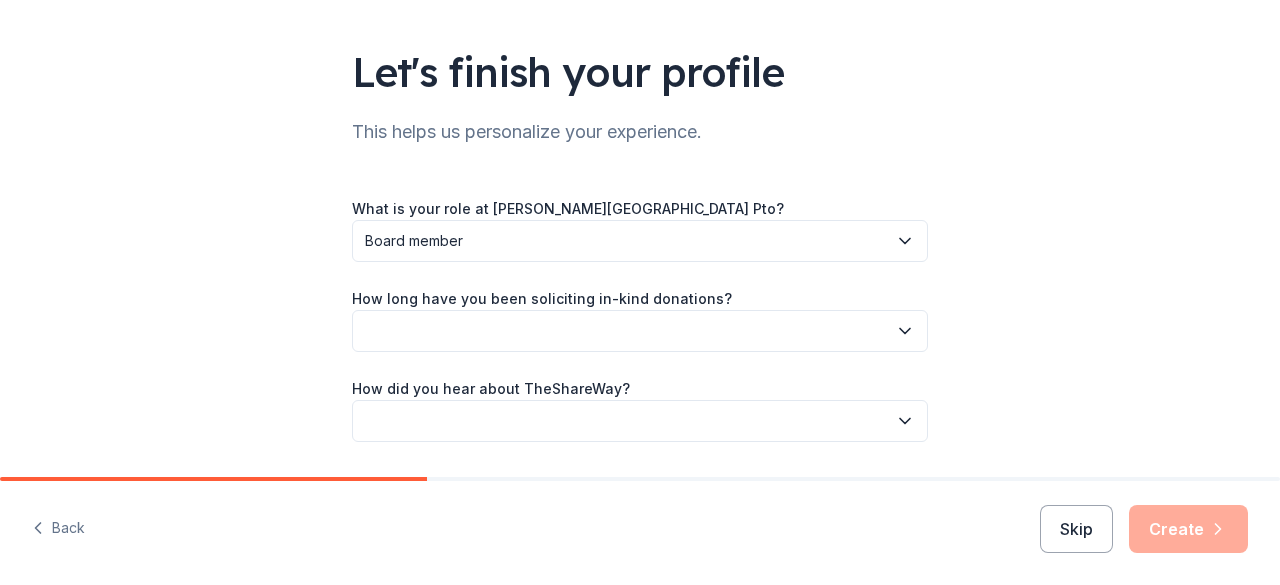 scroll, scrollTop: 176, scrollLeft: 0, axis: vertical 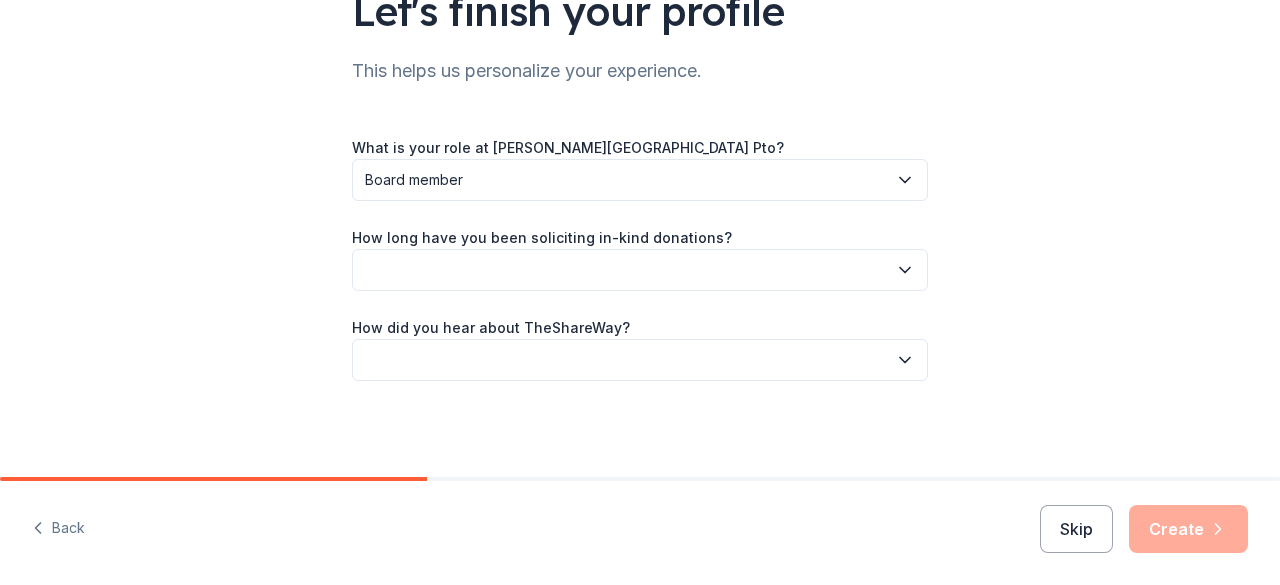 click at bounding box center [640, 270] 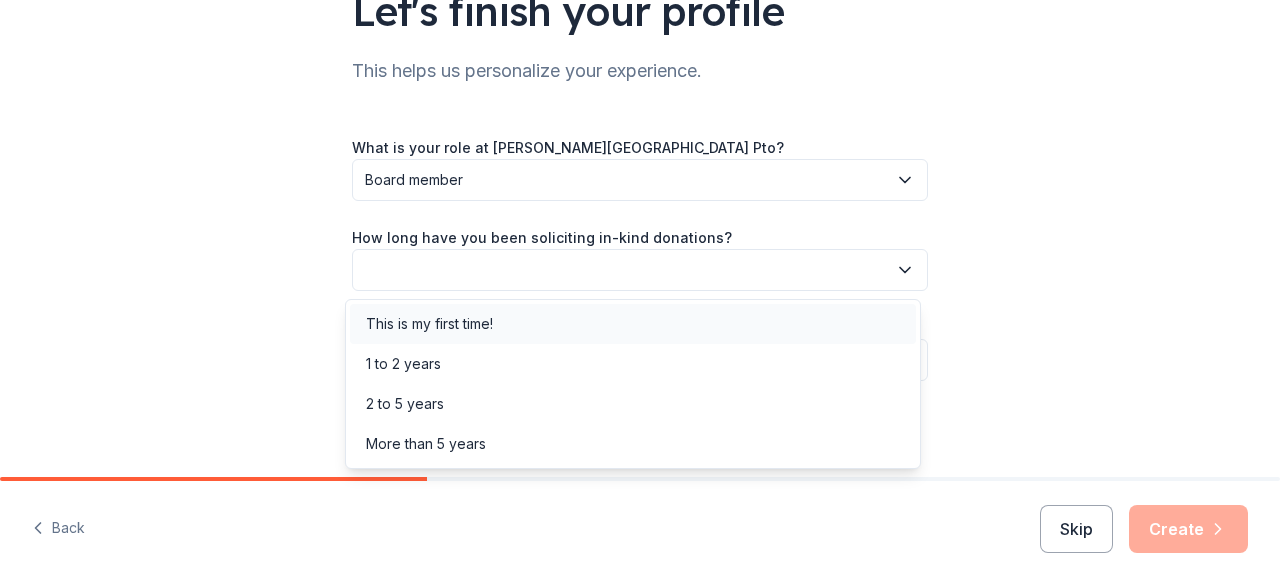 click on "This is my first time!" at bounding box center [429, 324] 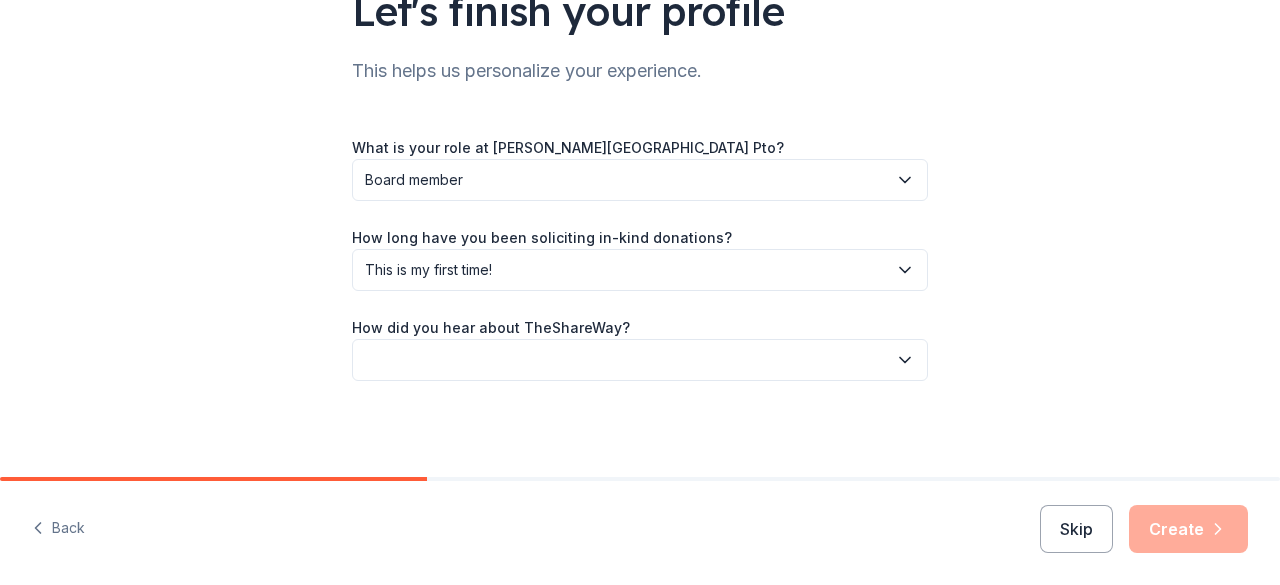 click on "This is my first time!" at bounding box center (626, 270) 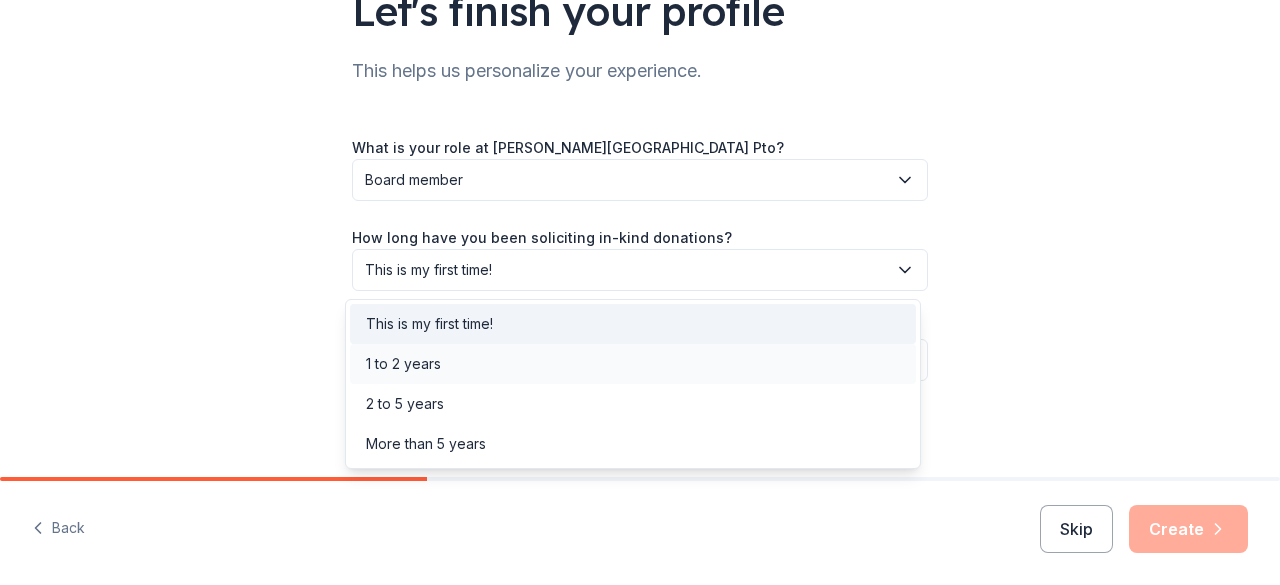 click on "1 to 2 years" at bounding box center (633, 364) 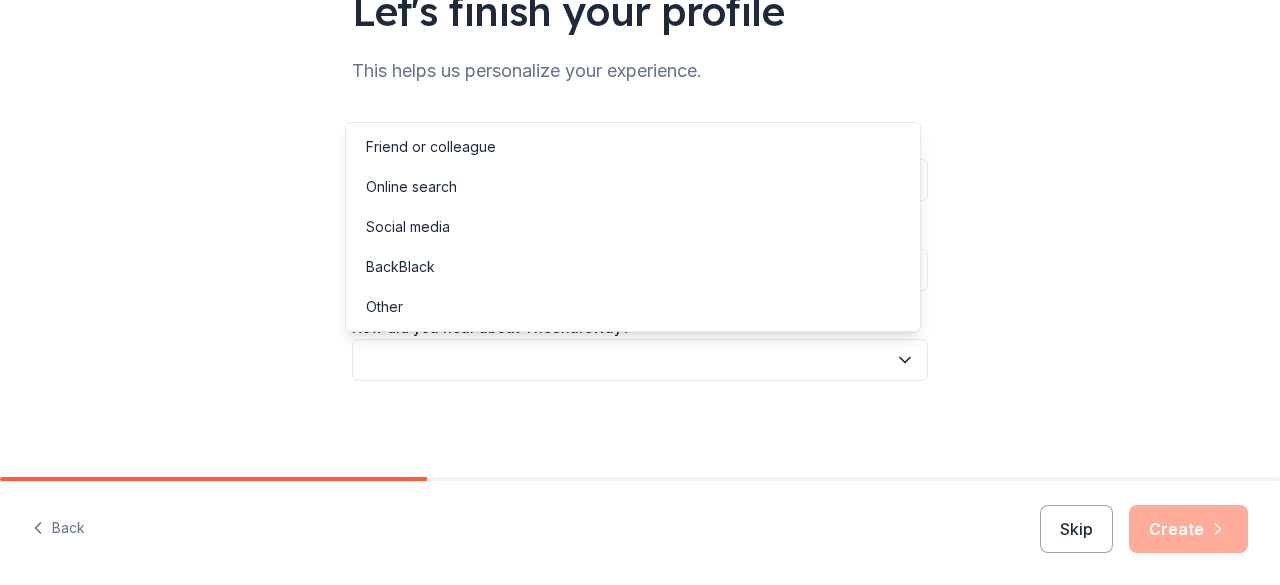 click at bounding box center [640, 360] 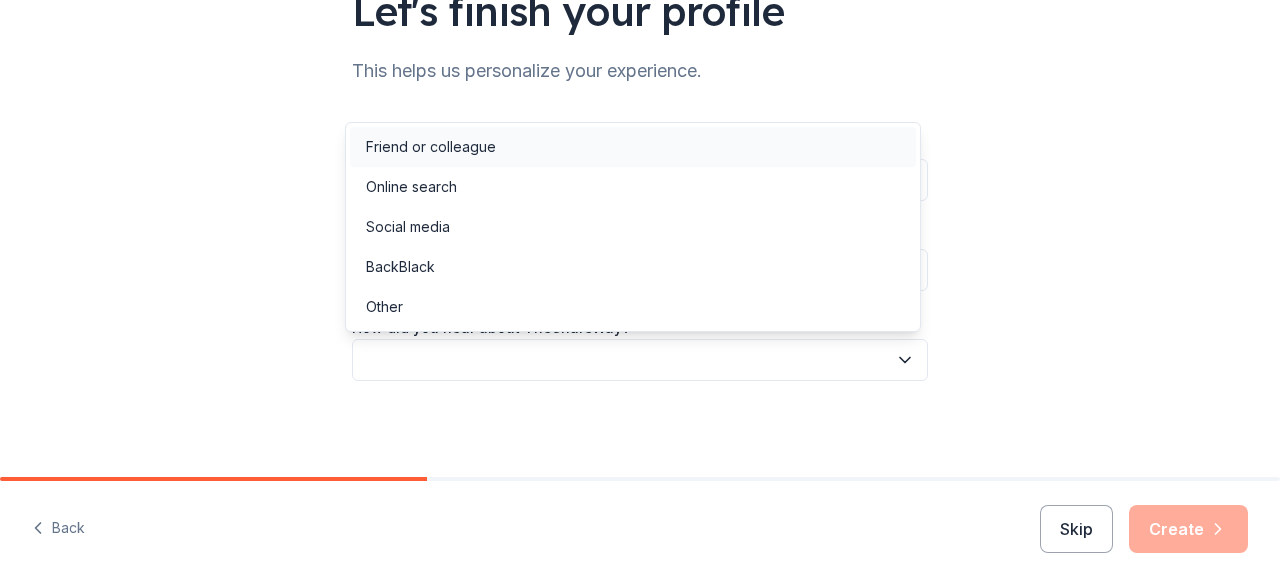 click on "Friend or colleague" at bounding box center [633, 147] 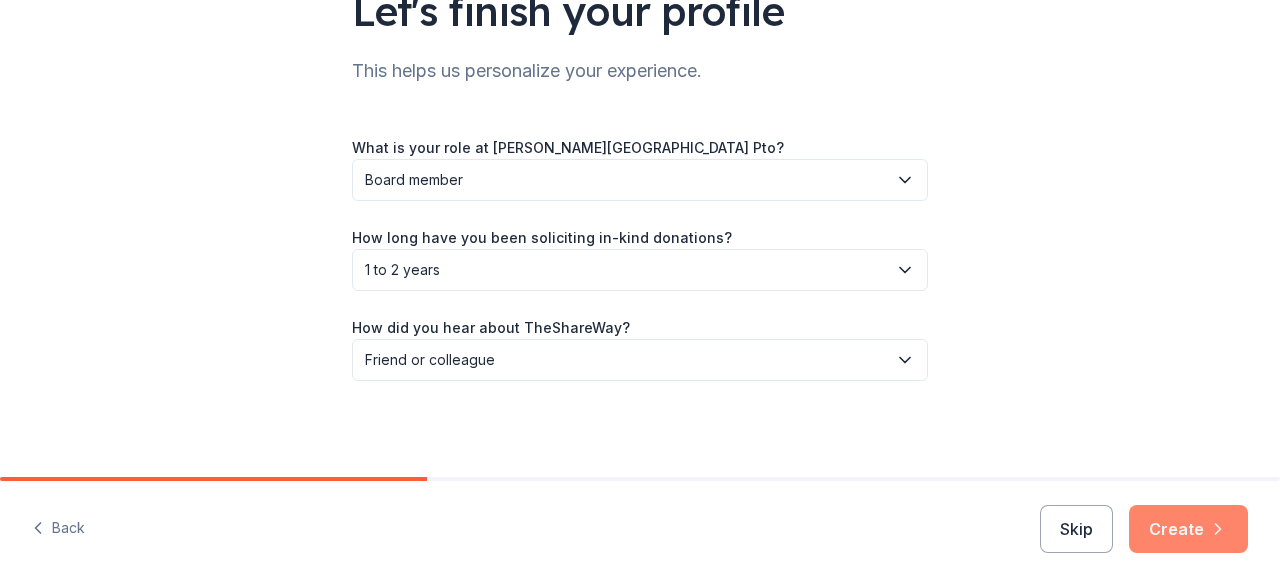 click on "Create" at bounding box center (1188, 529) 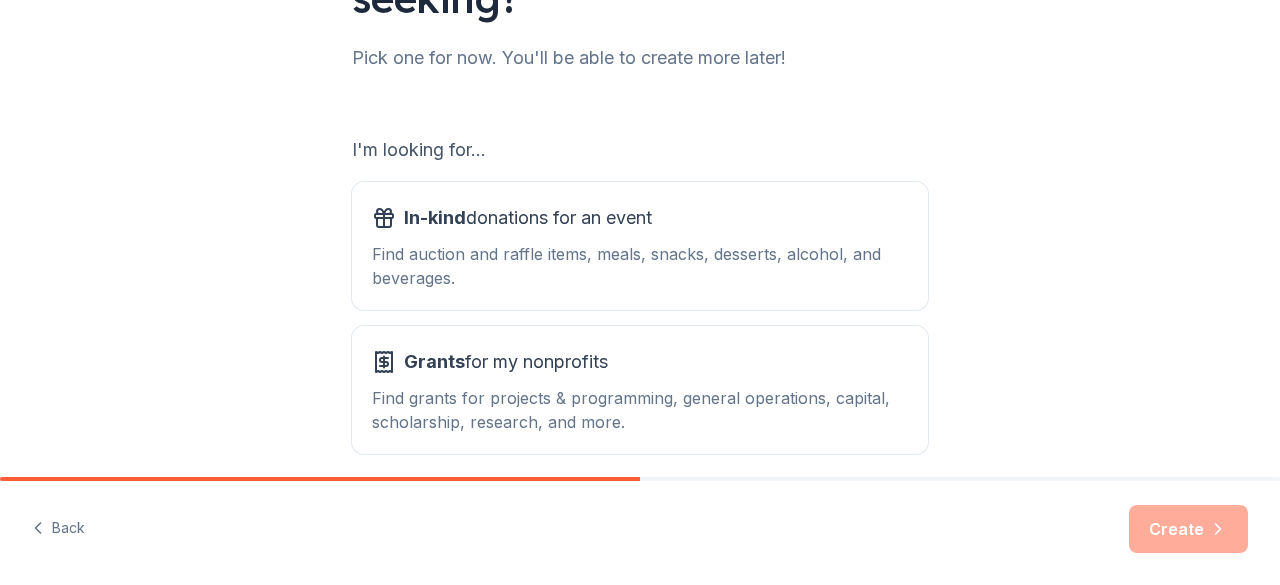 scroll, scrollTop: 330, scrollLeft: 0, axis: vertical 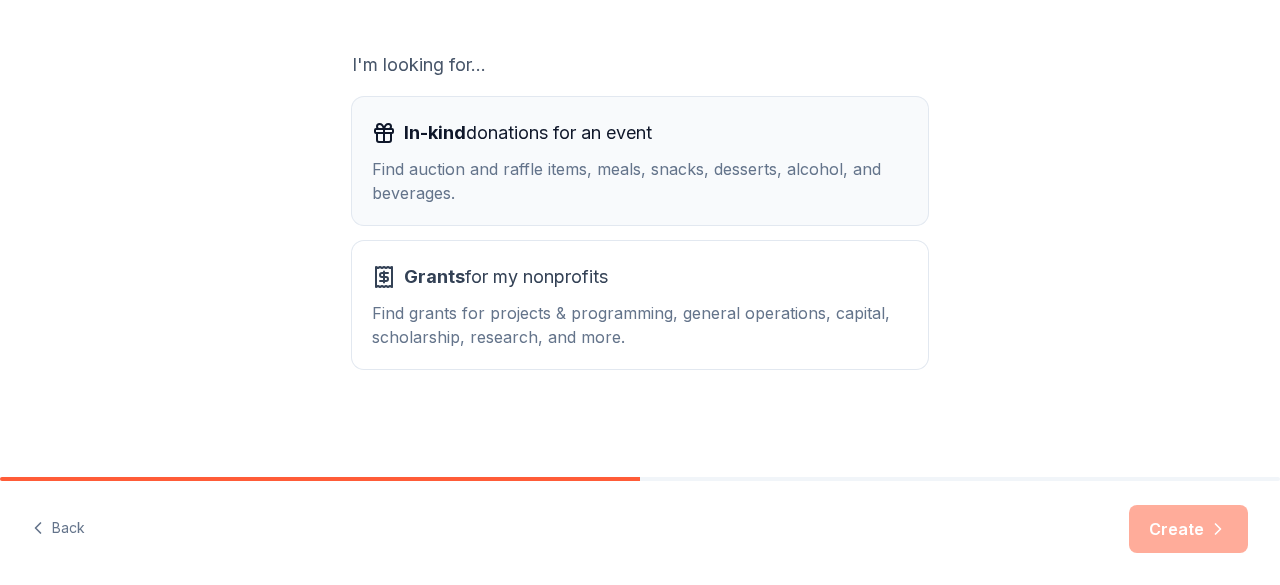 click on "Find auction and raffle items, meals, snacks, desserts, alcohol, and beverages." at bounding box center [640, 181] 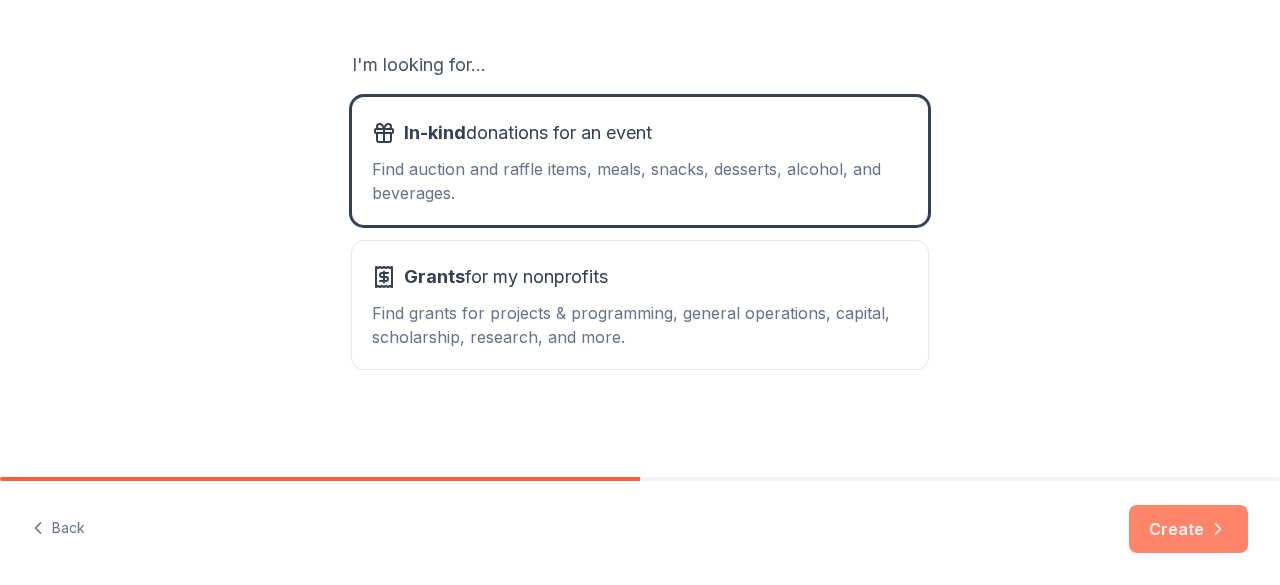 click on "Create" at bounding box center [1188, 529] 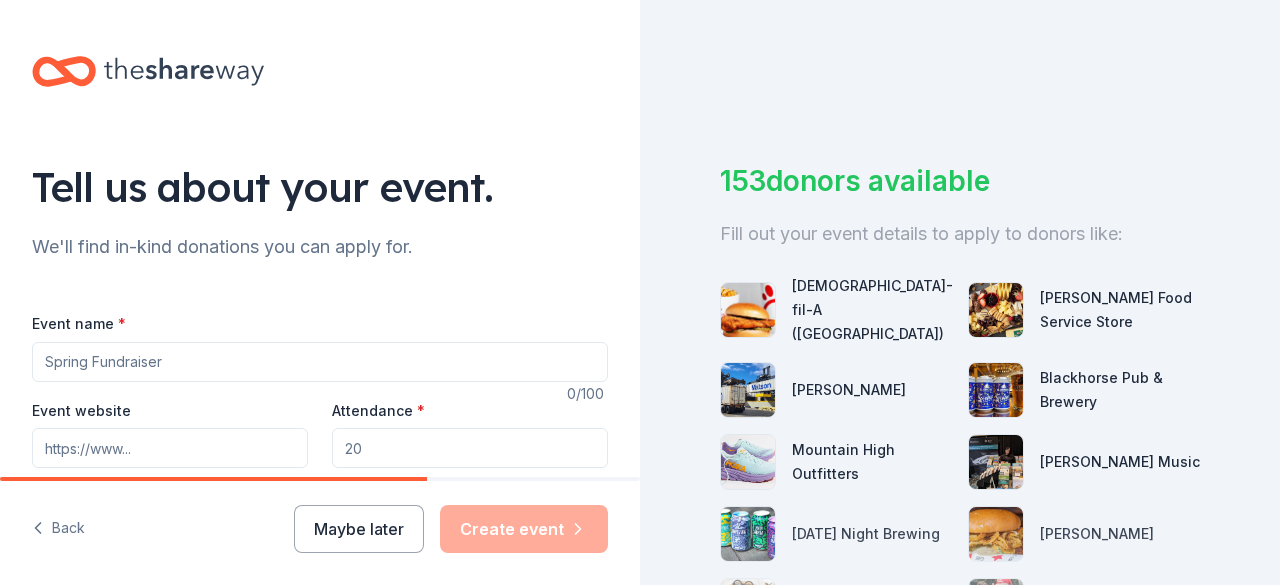 click on "Event name *" at bounding box center [320, 362] 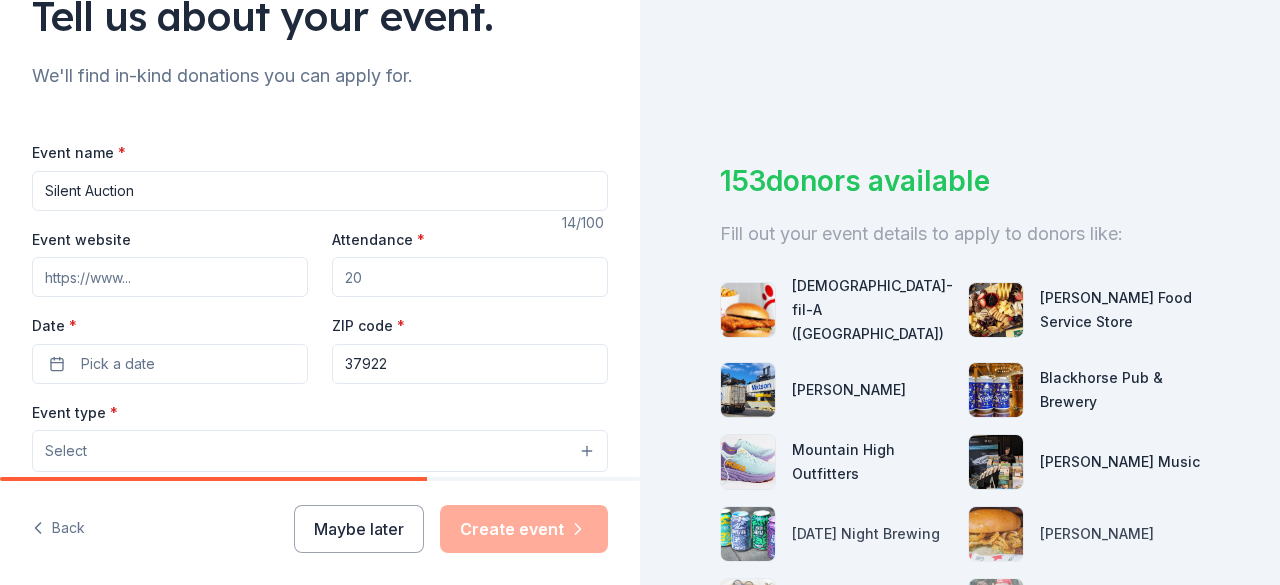 scroll, scrollTop: 172, scrollLeft: 0, axis: vertical 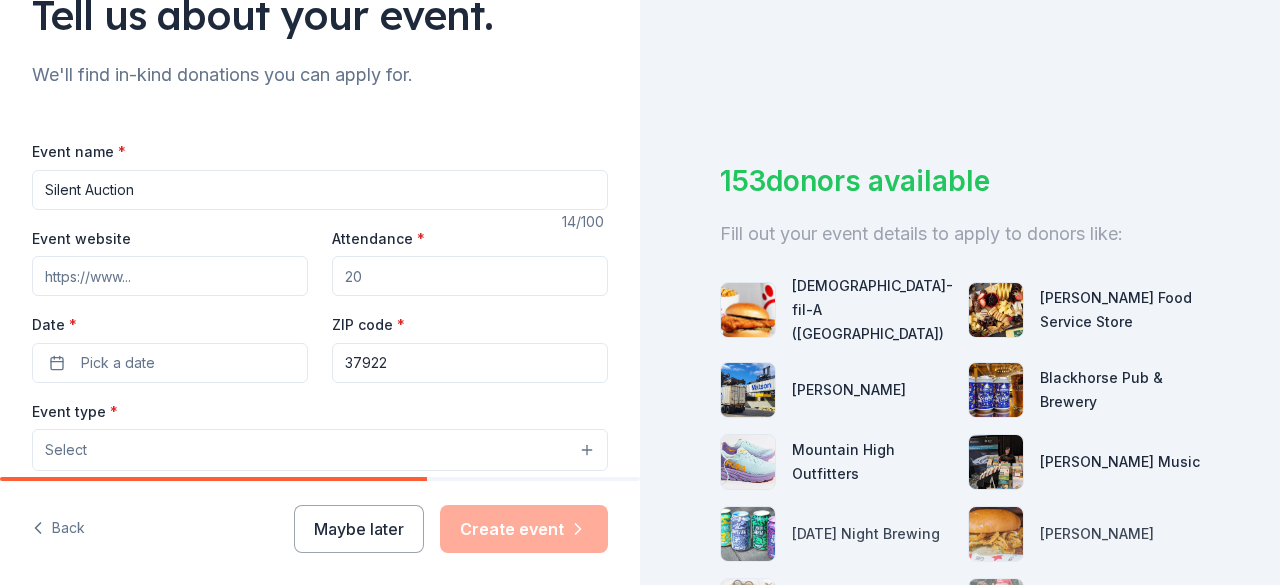 type on "Silent Auction" 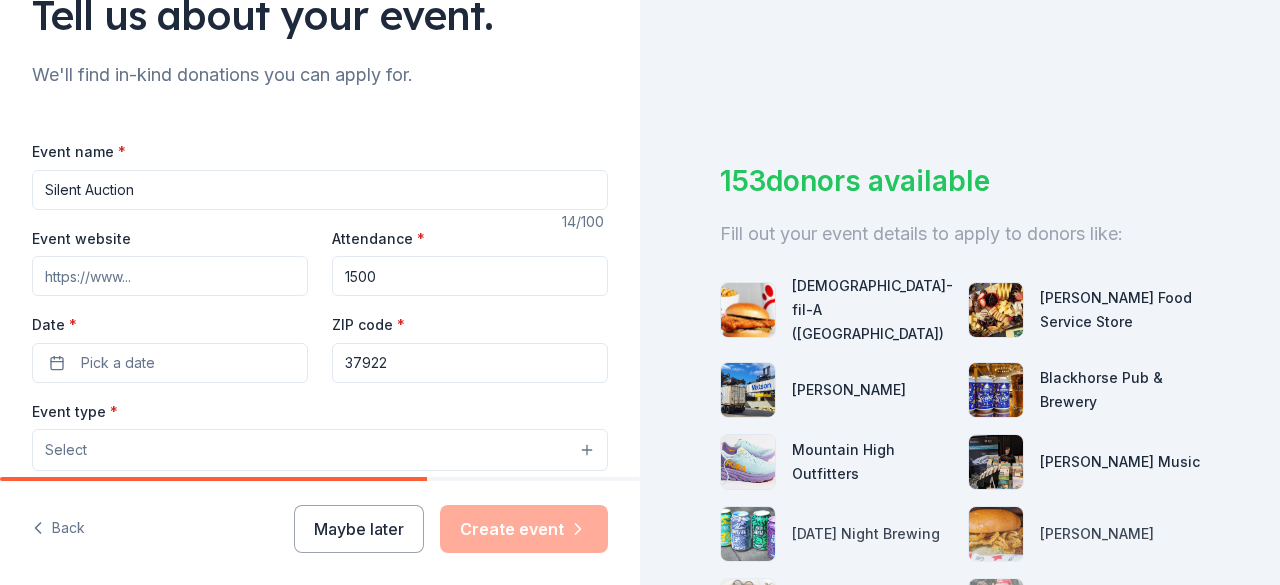 type on "1500" 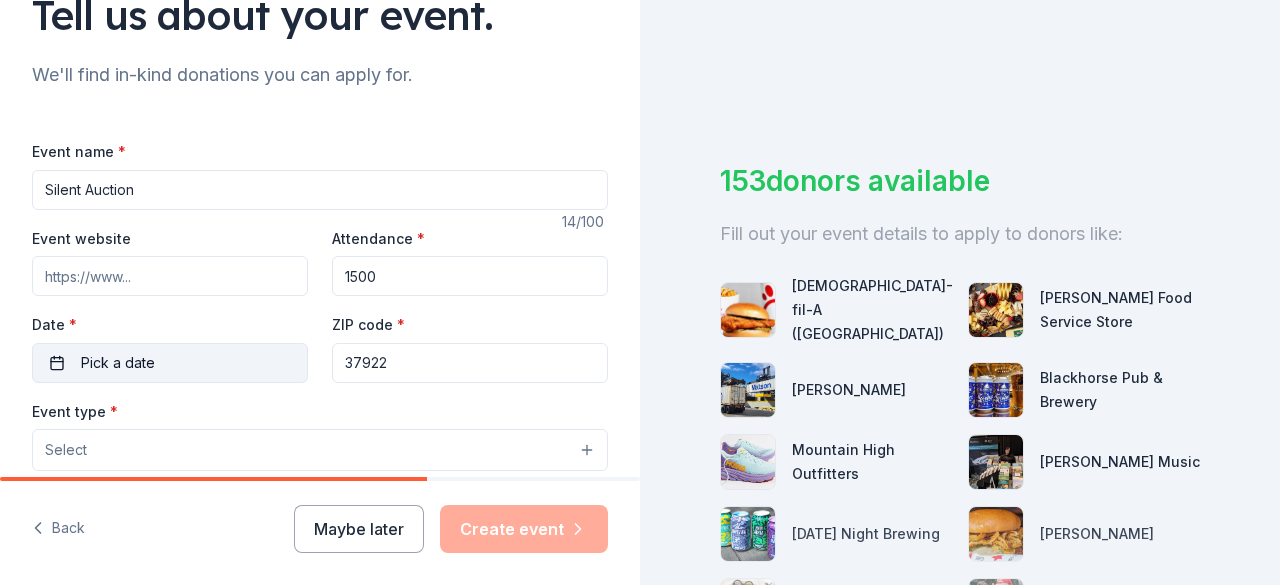 click on "Pick a date" at bounding box center [118, 363] 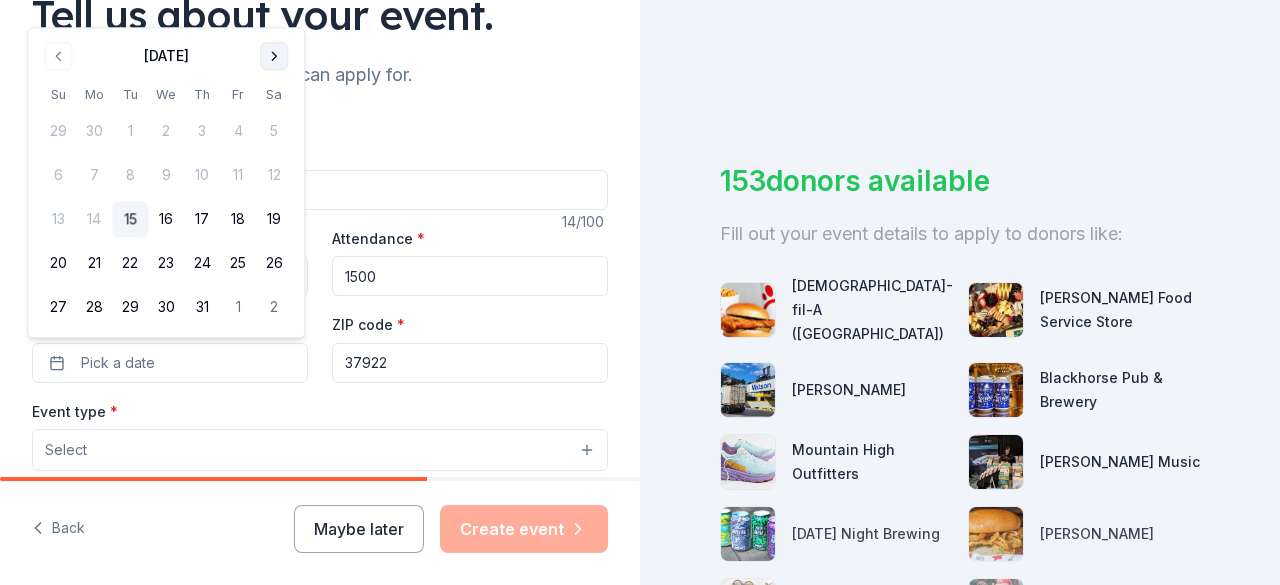 click at bounding box center (274, 56) 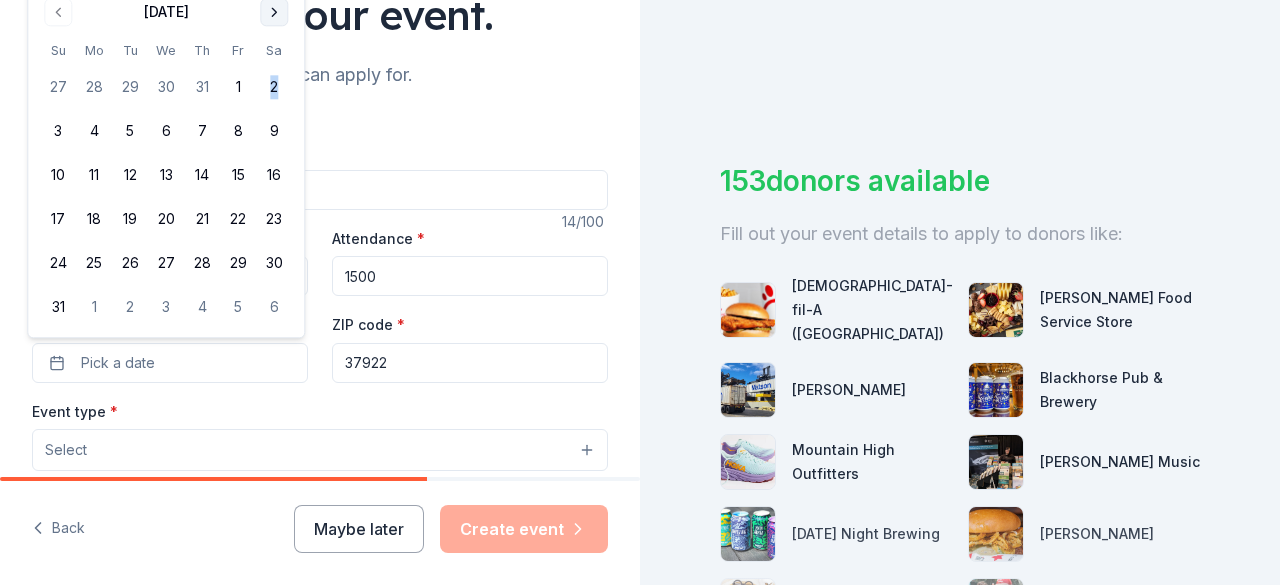 click on "27 28 29 30 31 1 2 3 4 5 6 7 8 9 10 11 12 13 14 15 16 17 18 19 20 21 22 23 24 25 26 27 28 29 30 31 1 2 3 4 5 6" at bounding box center (166, 194) 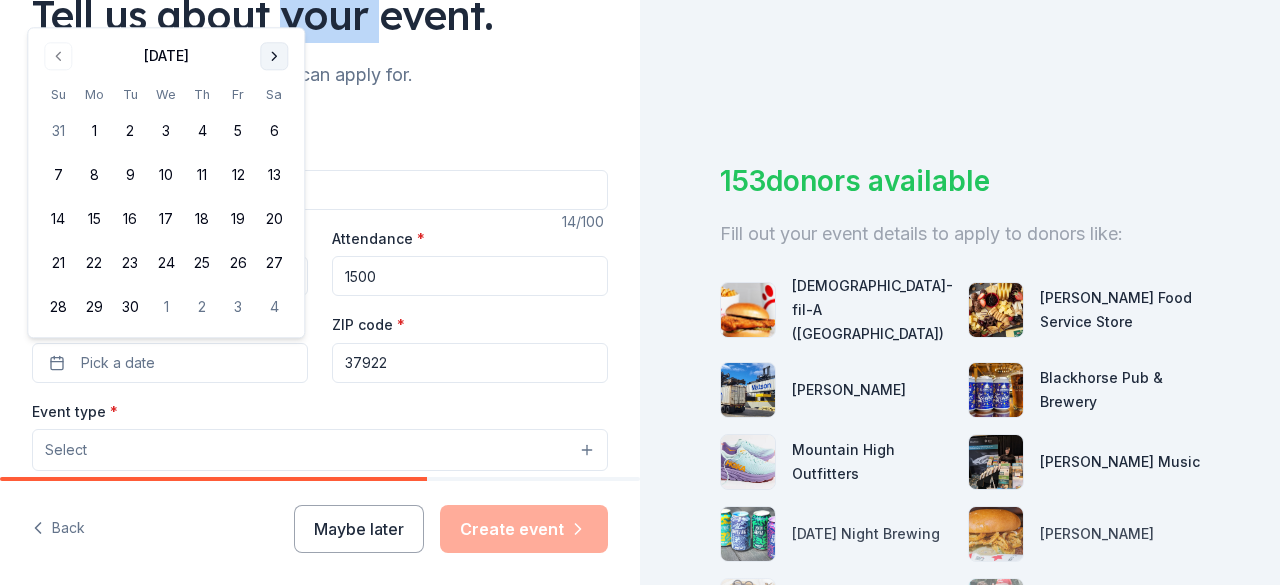 click on "Tell us about your event." at bounding box center (320, 15) 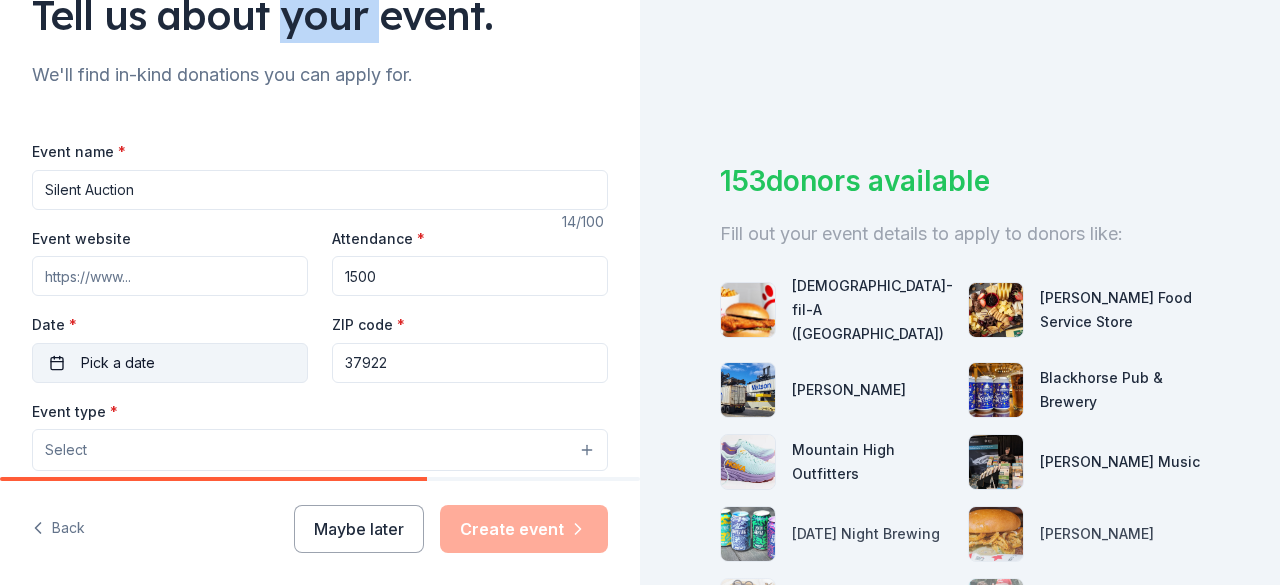 click on "Pick a date" at bounding box center [170, 363] 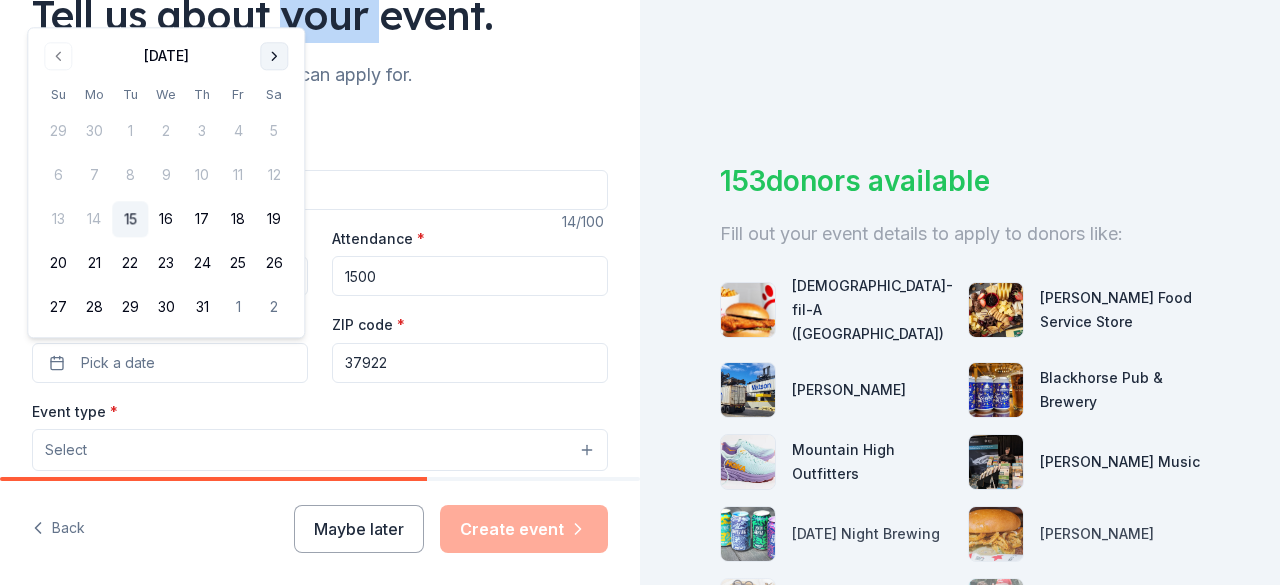 click at bounding box center (274, 56) 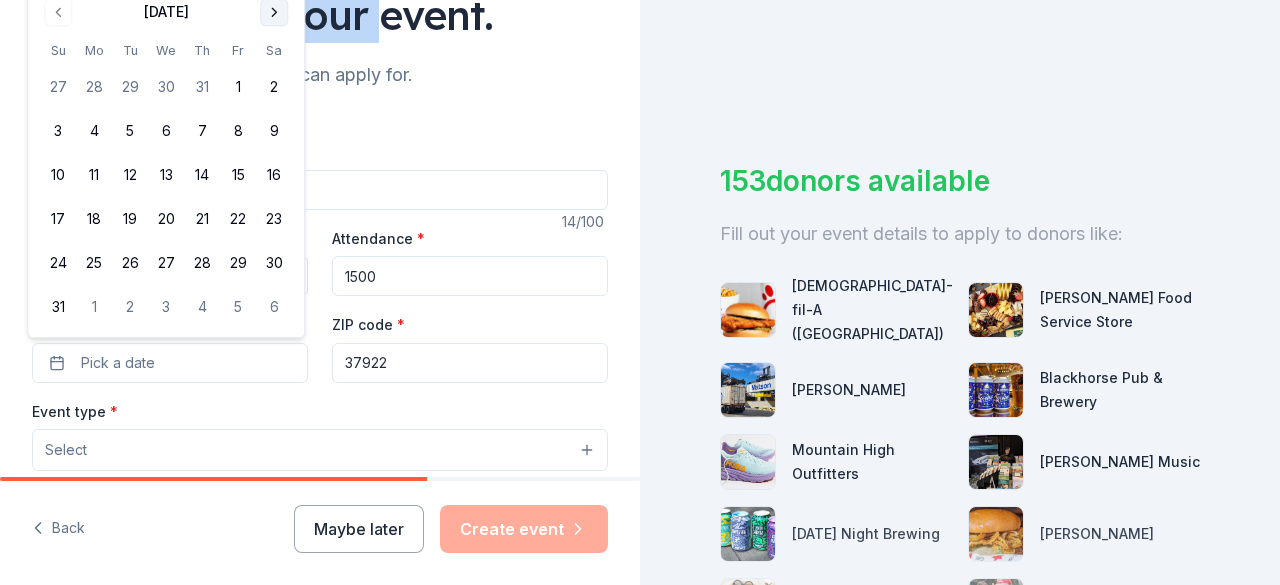 click at bounding box center (274, 12) 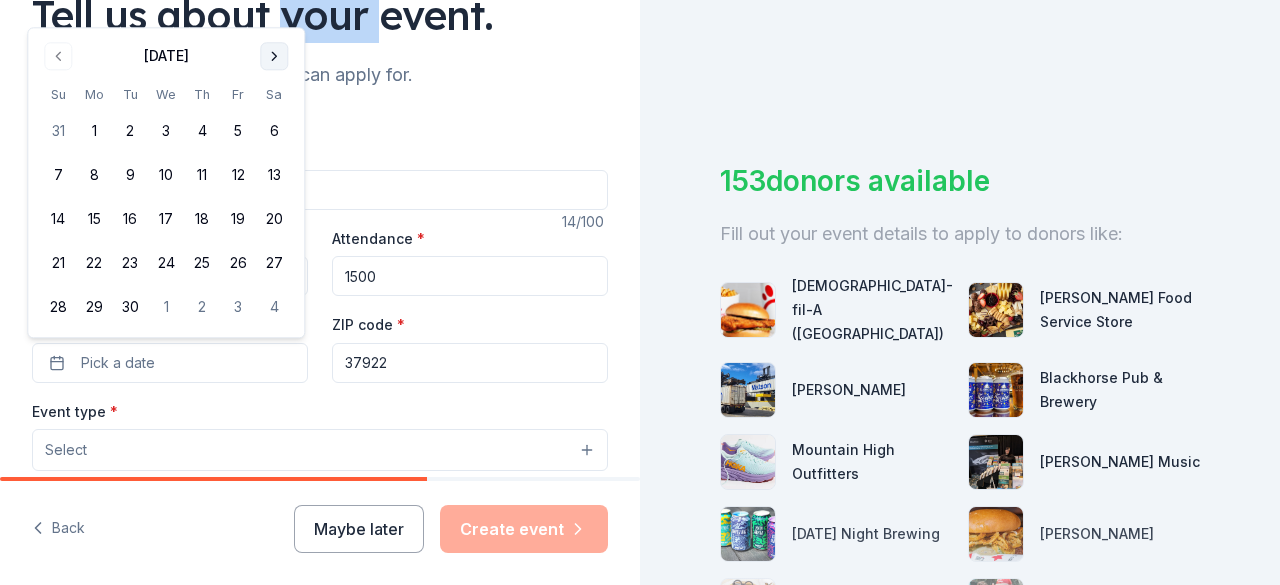 click at bounding box center [274, 56] 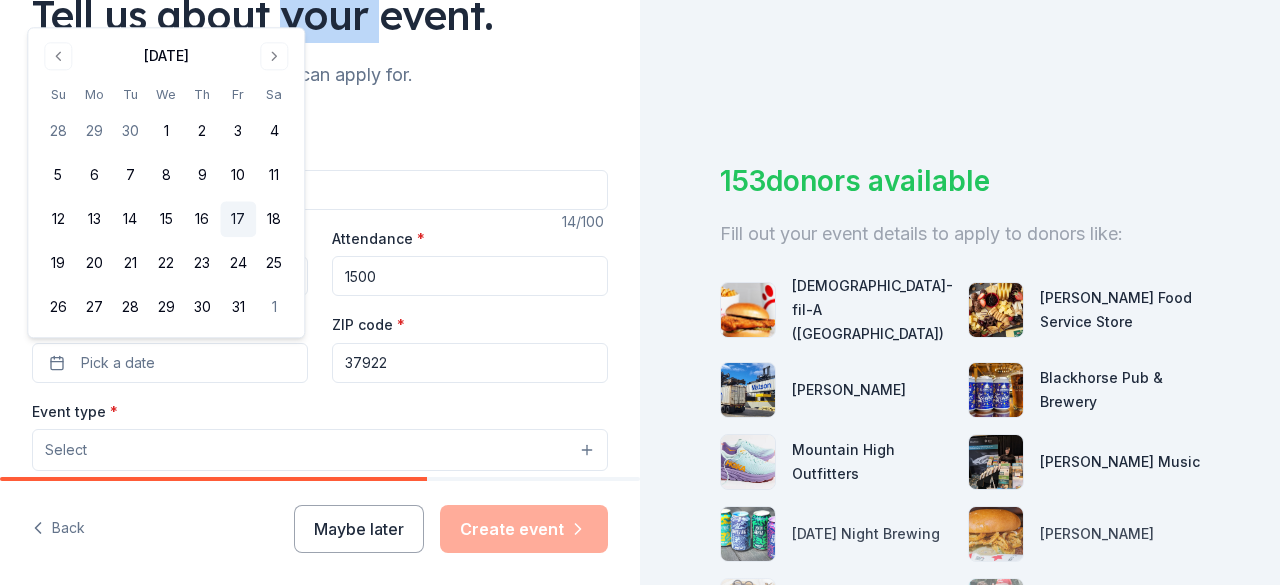 click on "17" at bounding box center [238, 220] 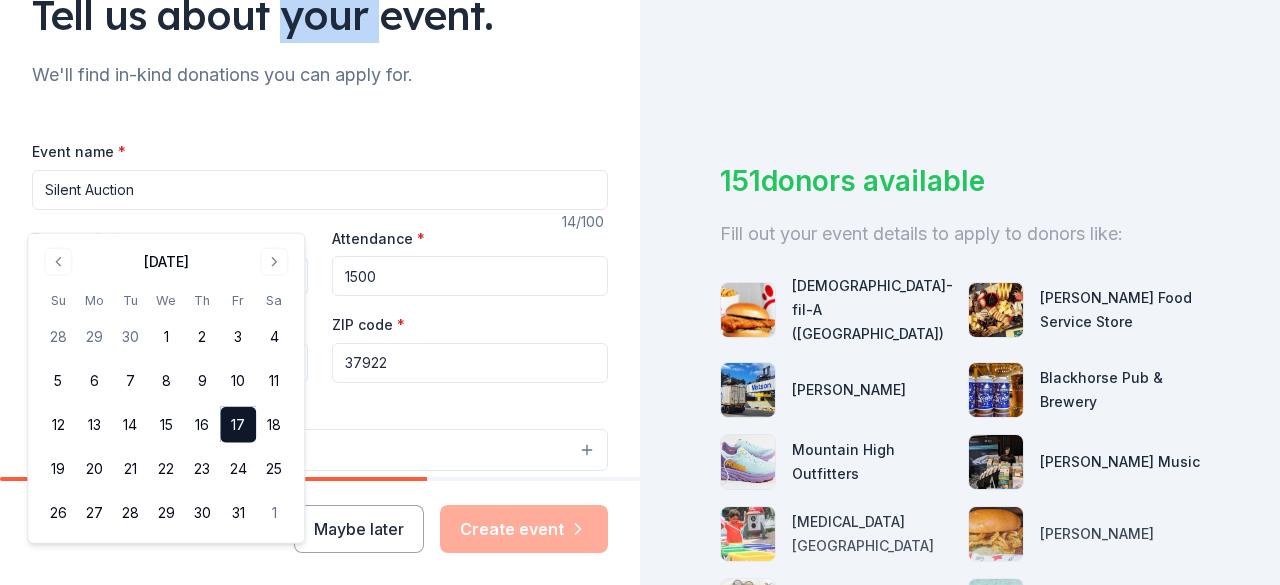 scroll, scrollTop: 332, scrollLeft: 0, axis: vertical 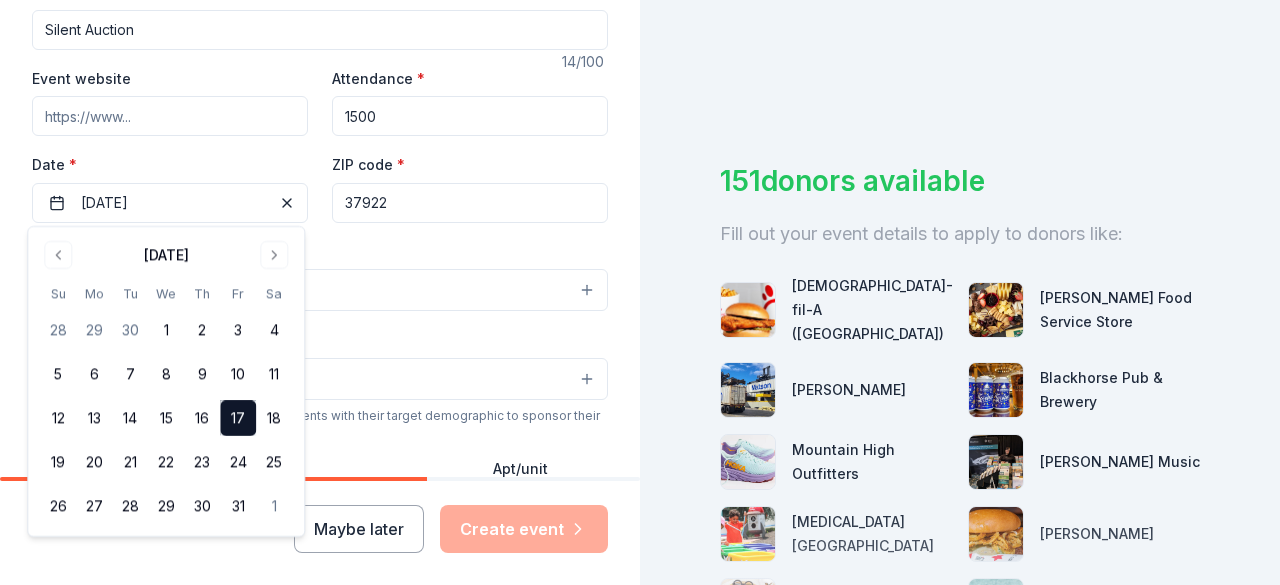 click on "Select" at bounding box center (320, 290) 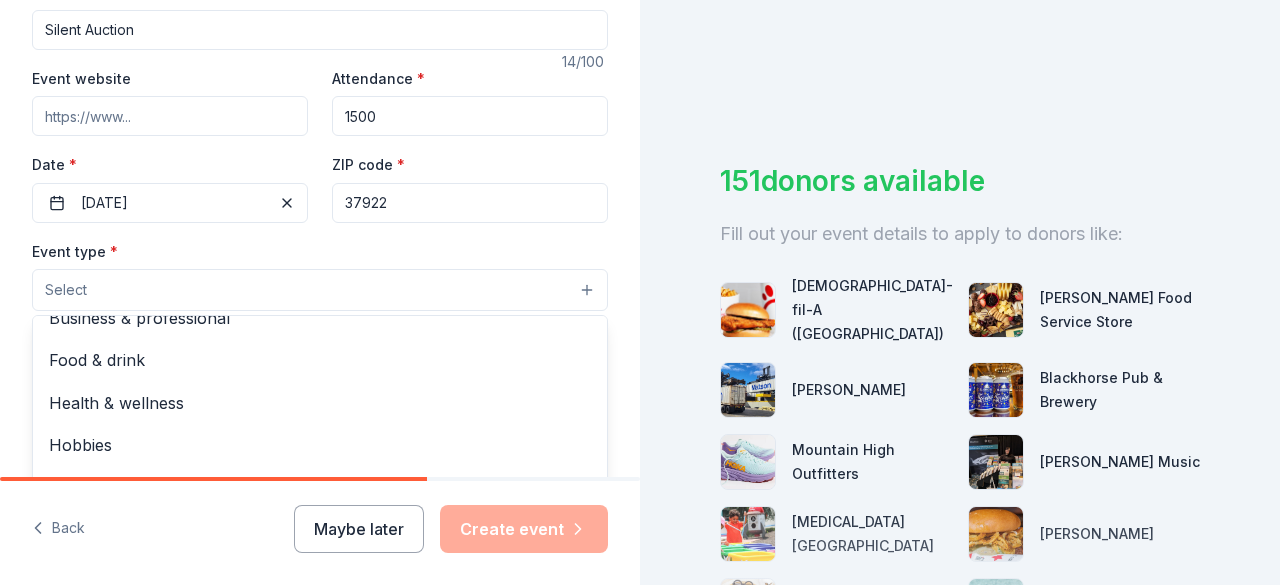 scroll, scrollTop: 66, scrollLeft: 0, axis: vertical 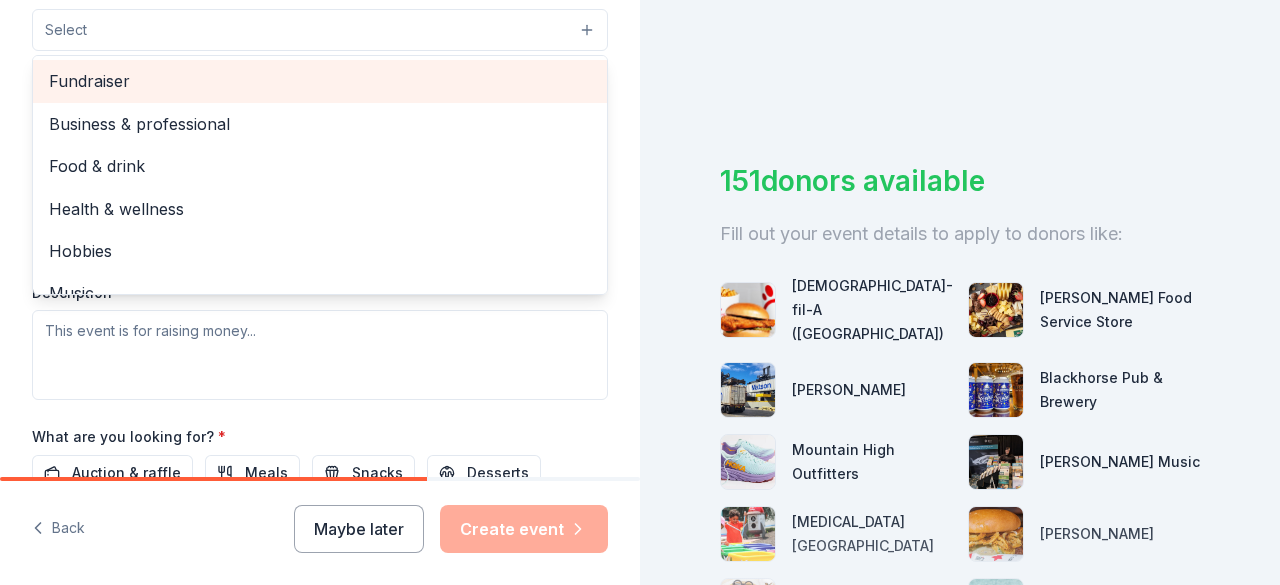 click on "Fundraiser" at bounding box center (320, 81) 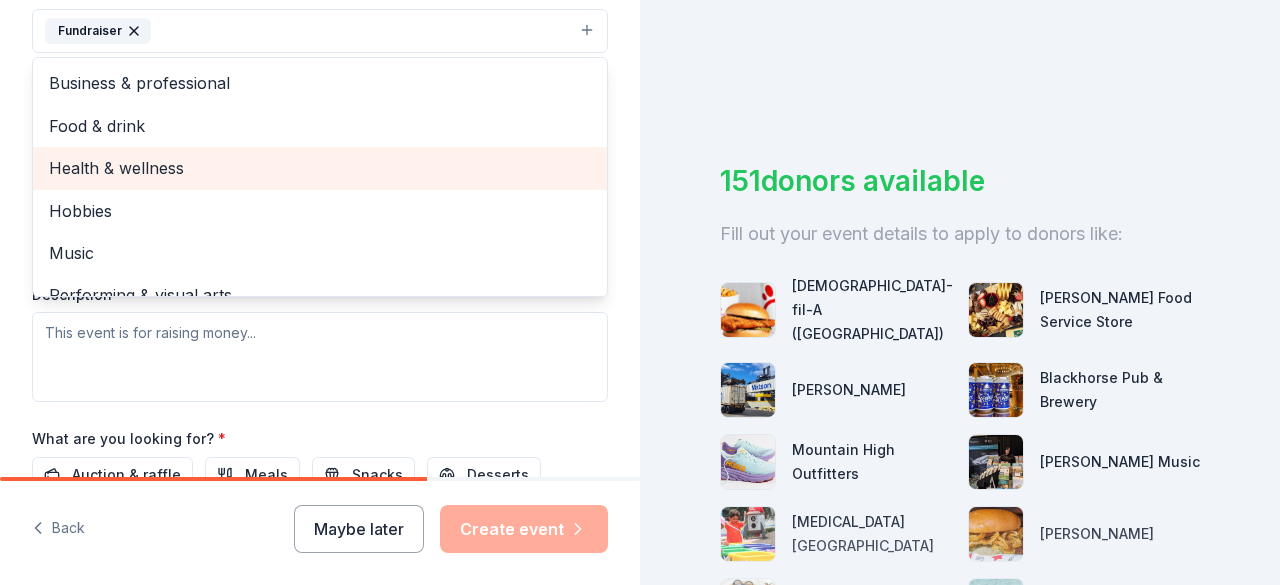 scroll, scrollTop: 24, scrollLeft: 0, axis: vertical 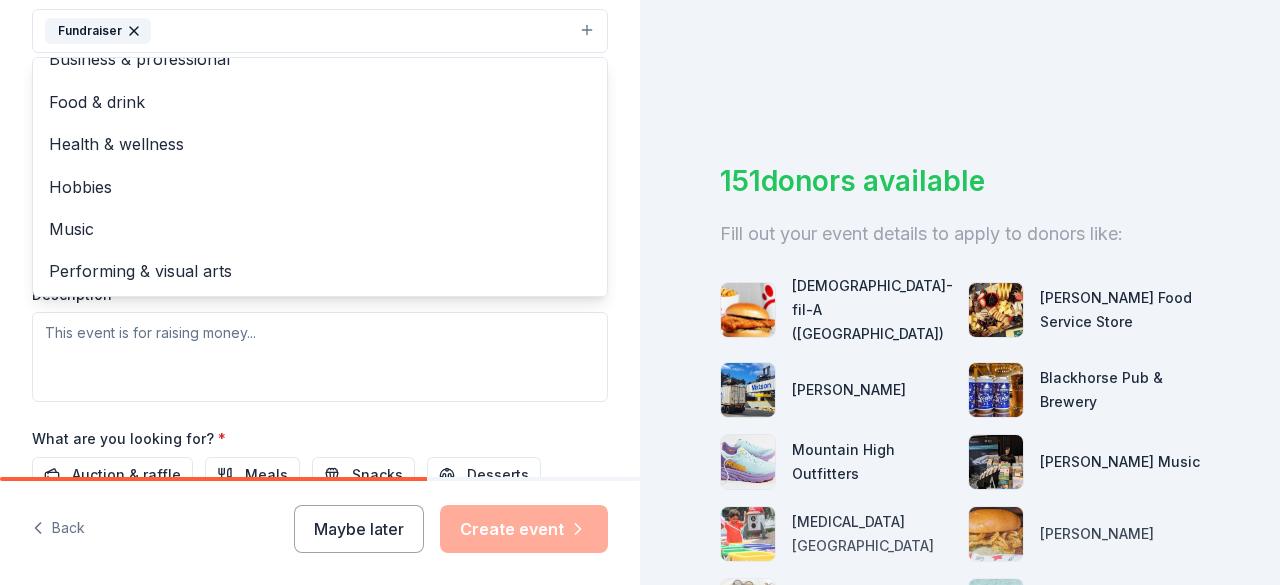 click on "Tell us about your event. We'll find in-kind donations you can apply for. Event name * Silent Auction 14 /100 Event website Attendance * 1500 Date * 10/17/2025 ZIP code * 37922 Event type * Fundraiser Business & professional Food & drink Health & wellness Hobbies Music Performing & visual arts Demographic Select We use this information to help brands find events with their target demographic to sponsor their products. Mailing address Apt/unit Description What are you looking for? * Auction & raffle Meals Snacks Desserts Alcohol Beverages Send me reminders Email me reminders of donor application deadlines Recurring event" at bounding box center [320, 74] 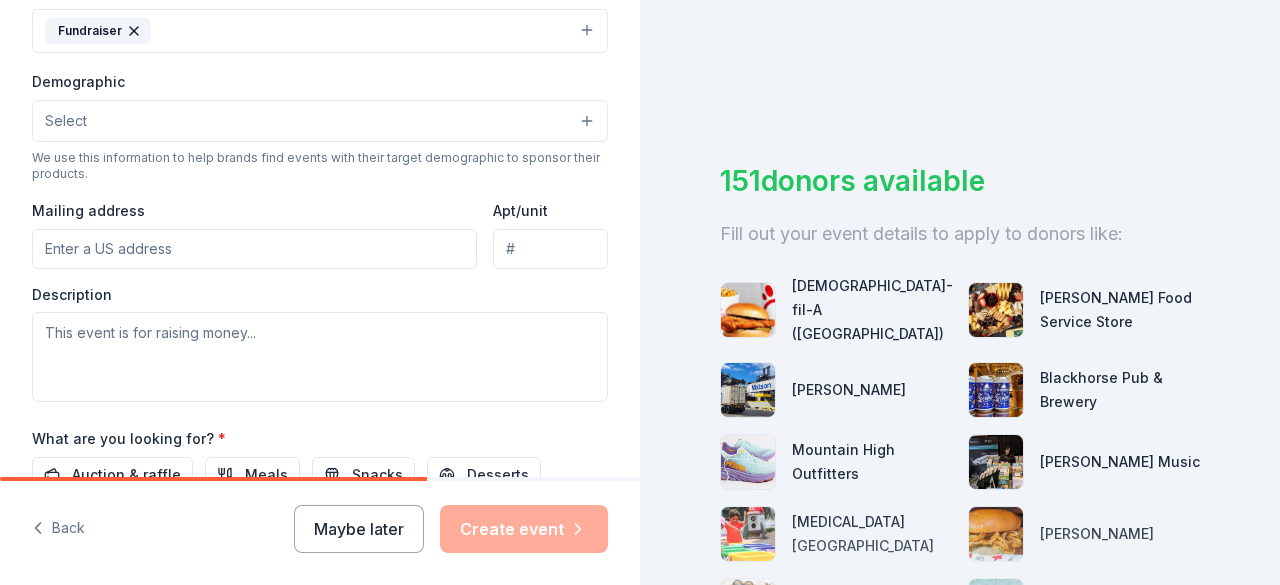 click on "Select" at bounding box center [320, 121] 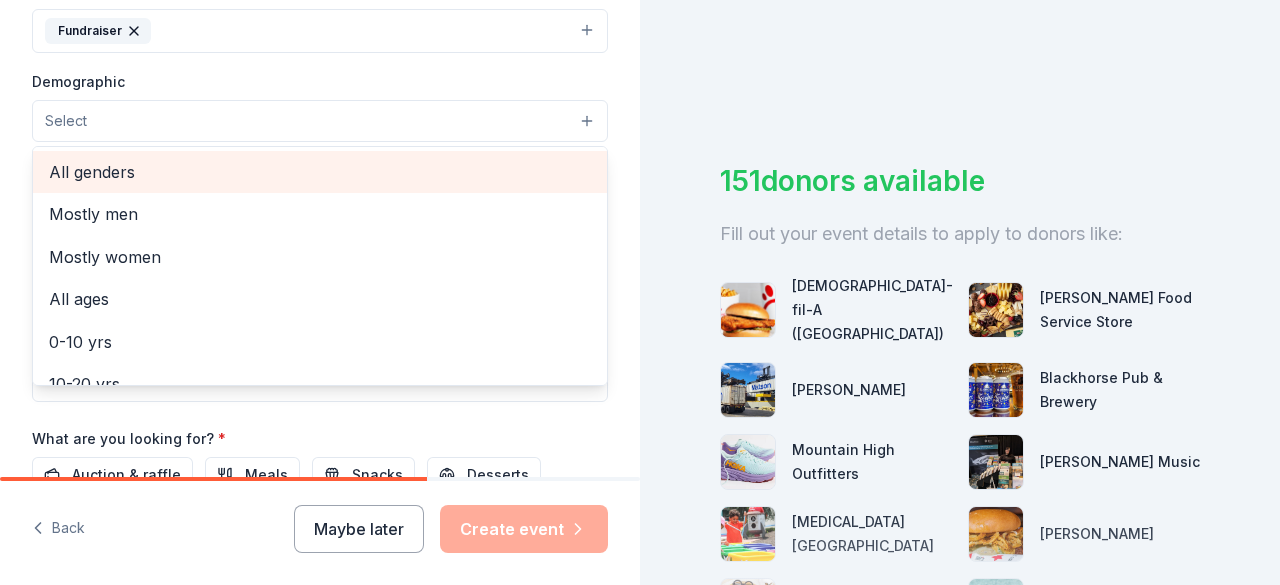 click on "All genders" at bounding box center (320, 172) 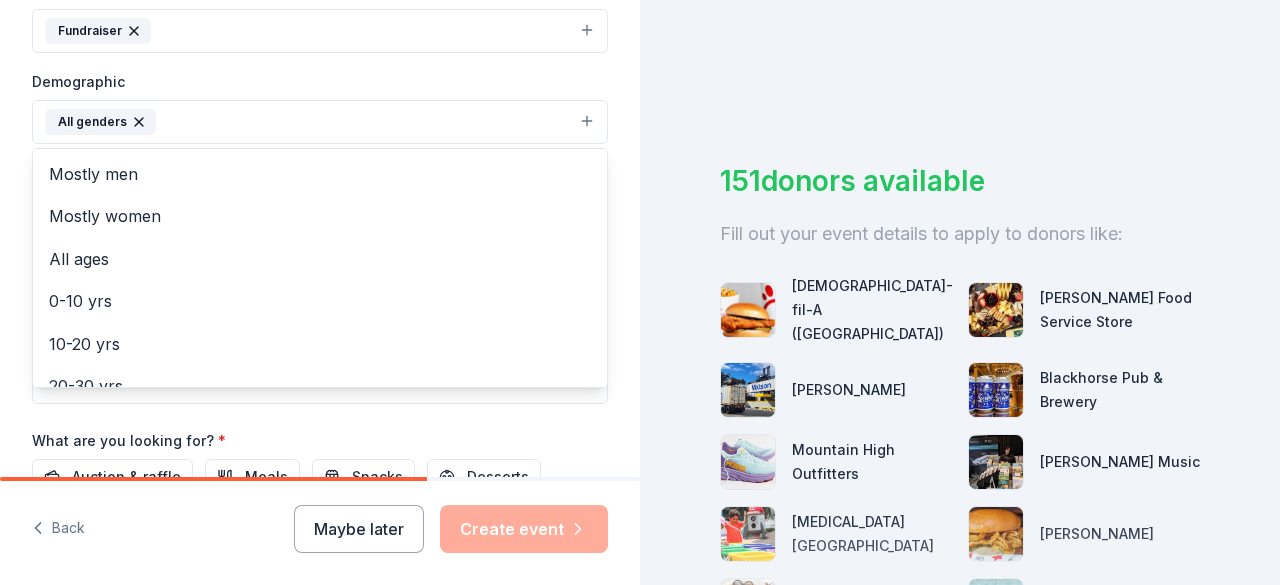 click on "Tell us about your event. We'll find in-kind donations you can apply for. Event name * Silent Auction 14 /100 Event website Attendance * 1500 Date * 10/17/2025 ZIP code * 37922 Event type * Fundraiser Demographic All genders Mostly men Mostly women All ages 0-10 yrs 10-20 yrs 20-30 yrs 30-40 yrs 40-50 yrs 50-60 yrs 60-70 yrs 70-80 yrs 80+ yrs We use this information to help brands find events with their target demographic to sponsor their products. Mailing address Apt/unit Description What are you looking for? * Auction & raffle Meals Snacks Desserts Alcohol Beverages Send me reminders Email me reminders of donor application deadlines Recurring event" at bounding box center (320, 75) 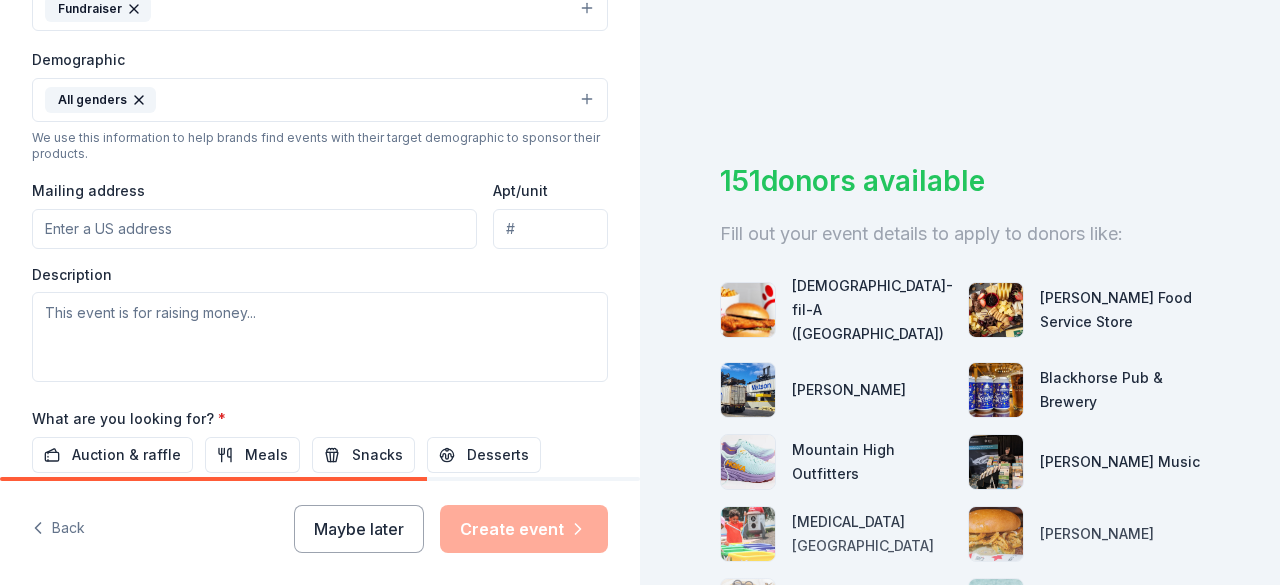 scroll, scrollTop: 617, scrollLeft: 0, axis: vertical 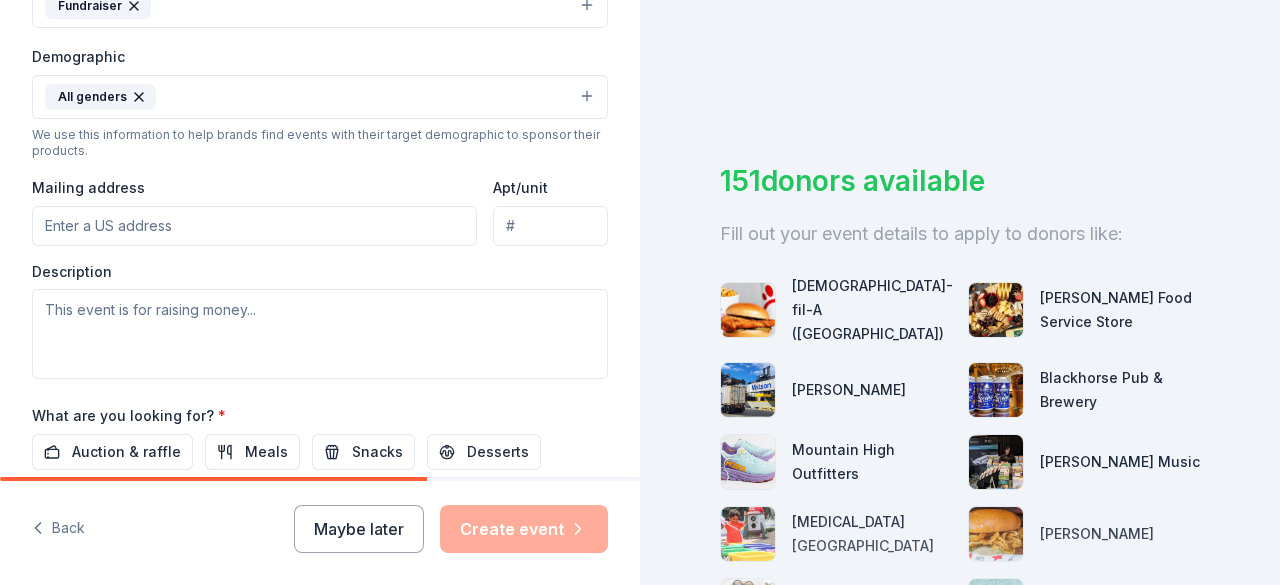 click on "Mailing address" at bounding box center (254, 226) 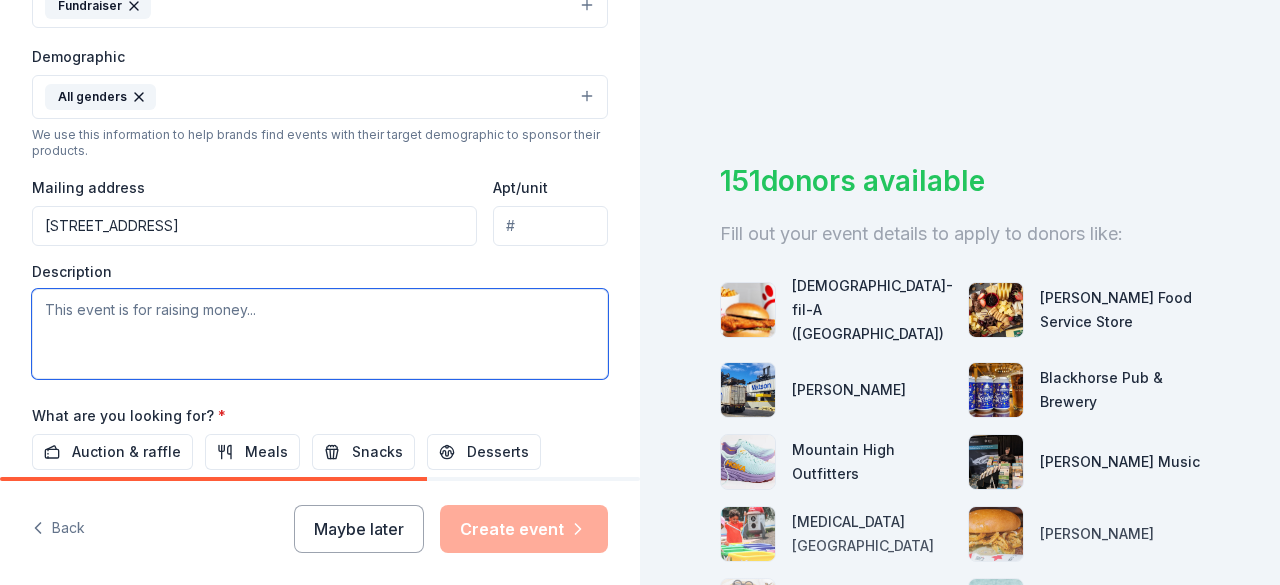 click at bounding box center (320, 334) 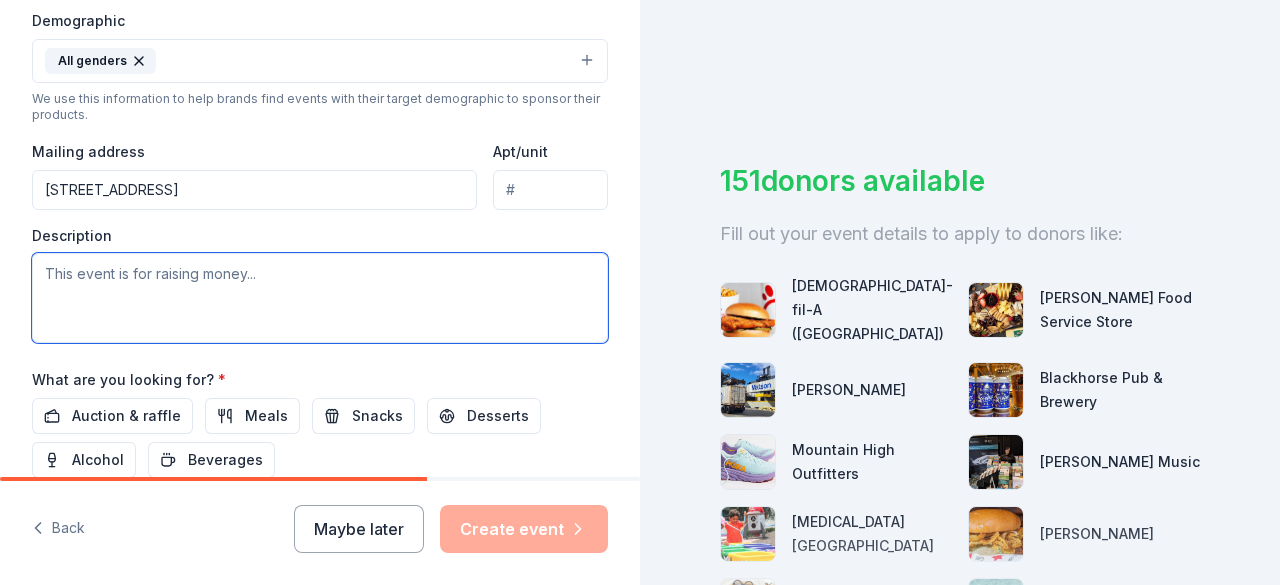 scroll, scrollTop: 654, scrollLeft: 0, axis: vertical 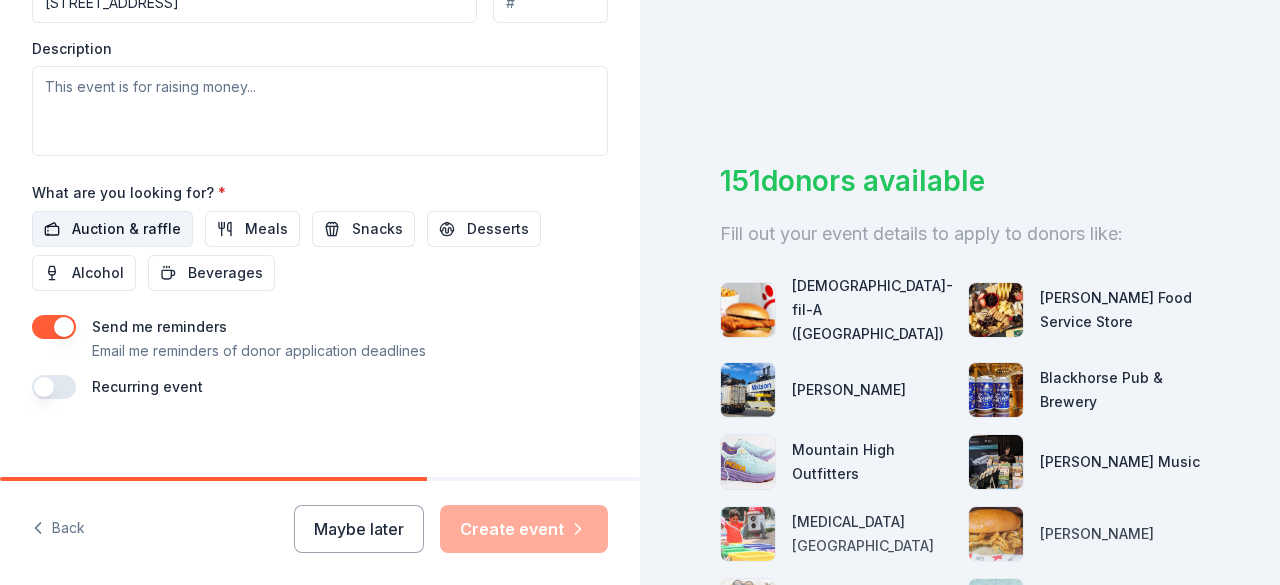 click on "Auction & raffle" at bounding box center (126, 229) 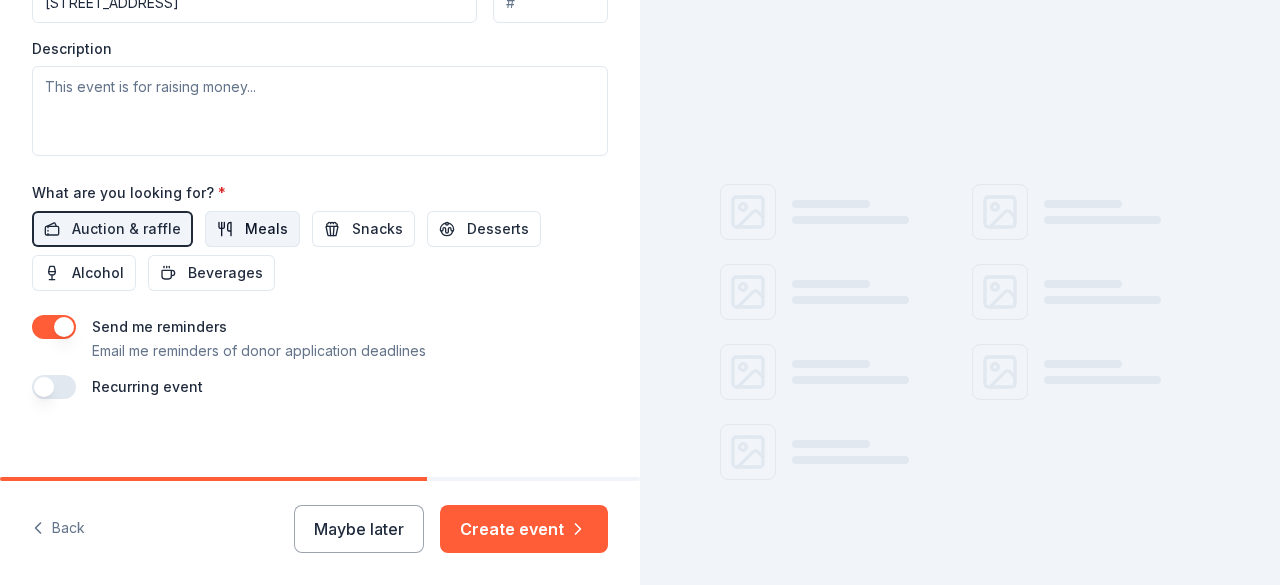 click on "Meals" at bounding box center [266, 229] 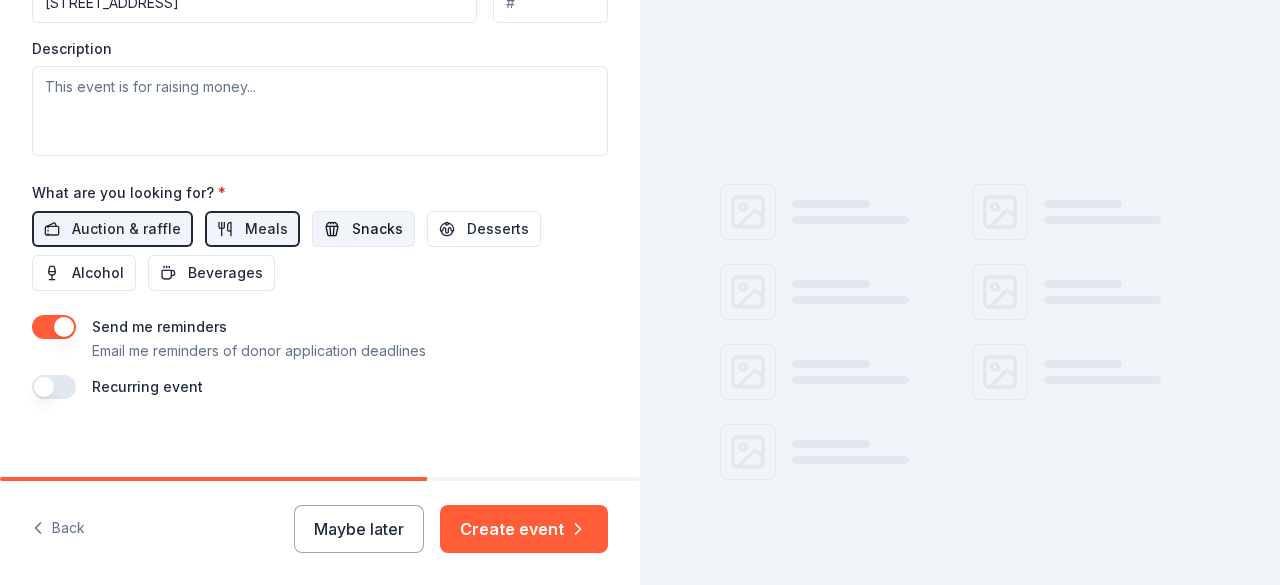click on "Snacks" at bounding box center [377, 229] 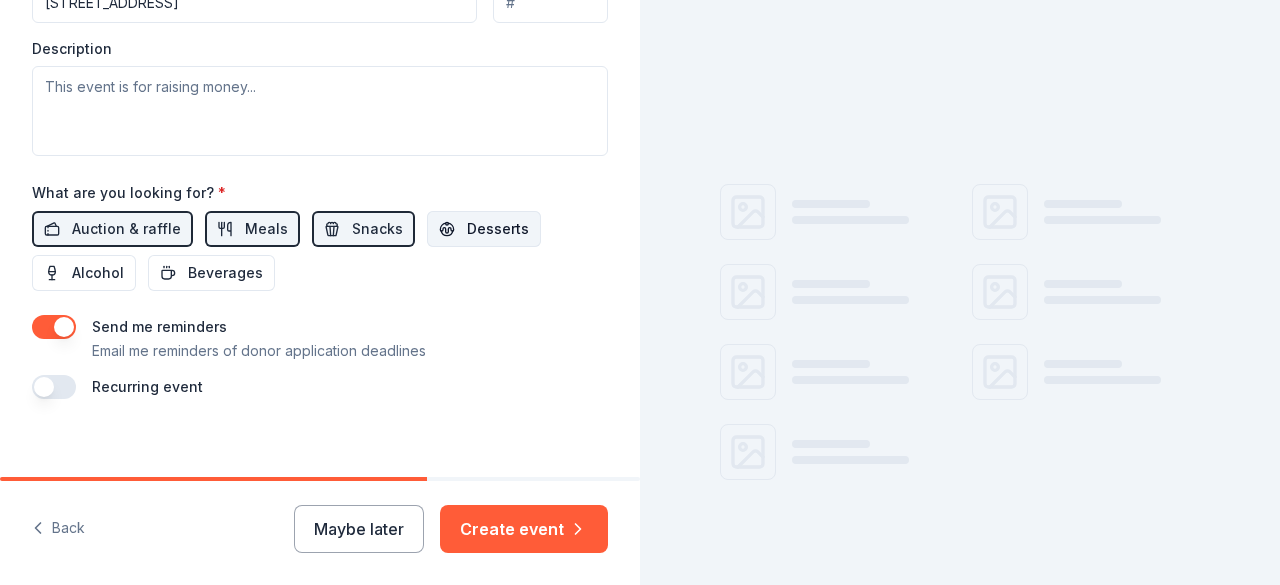 click on "Desserts" at bounding box center [498, 229] 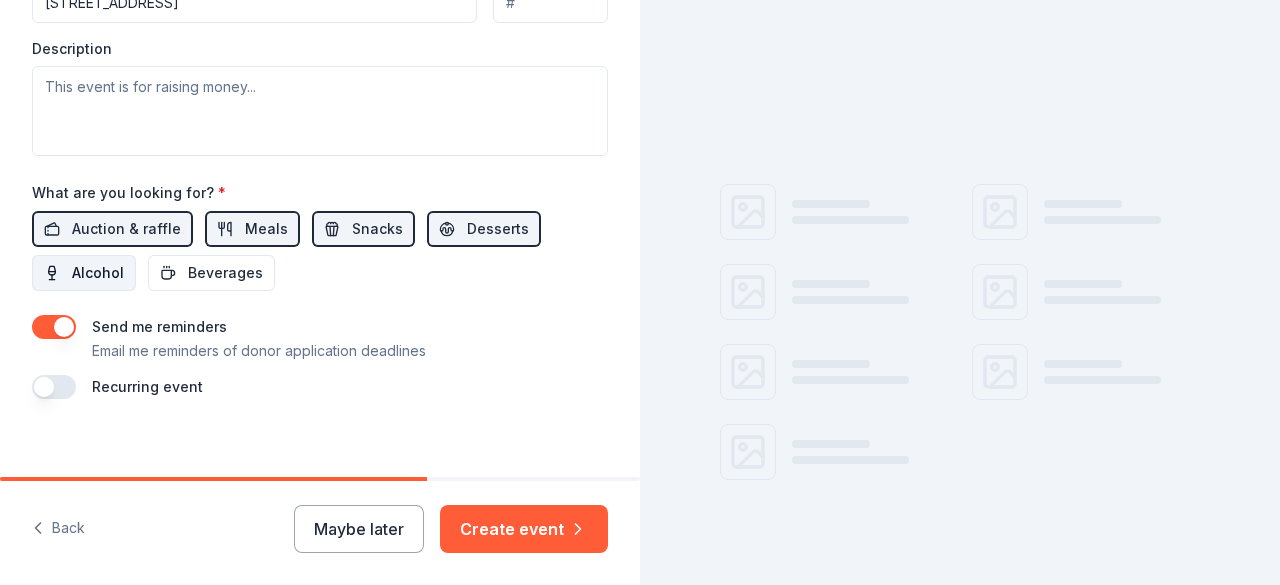 click on "Alcohol" at bounding box center (98, 273) 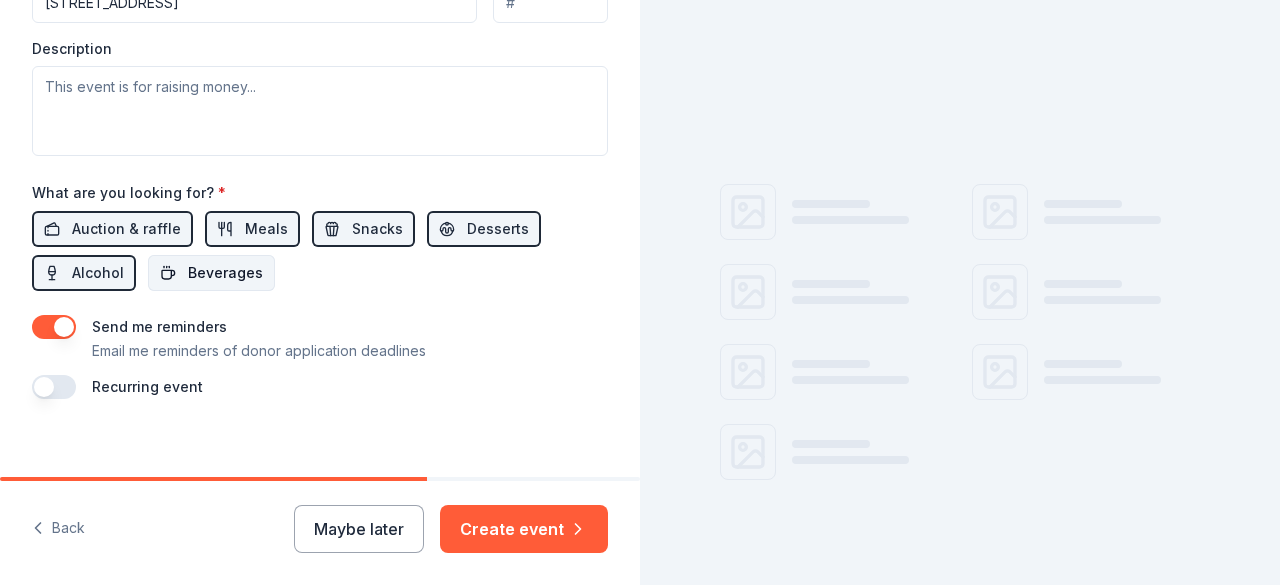 click on "Beverages" at bounding box center (225, 273) 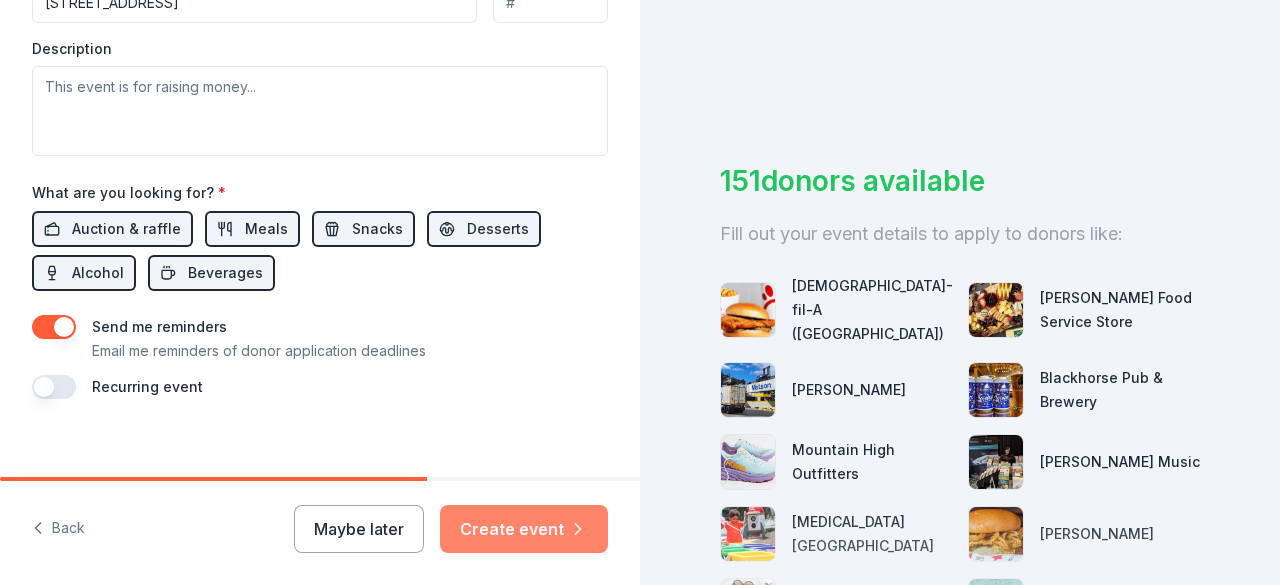 click on "Create event" at bounding box center [524, 529] 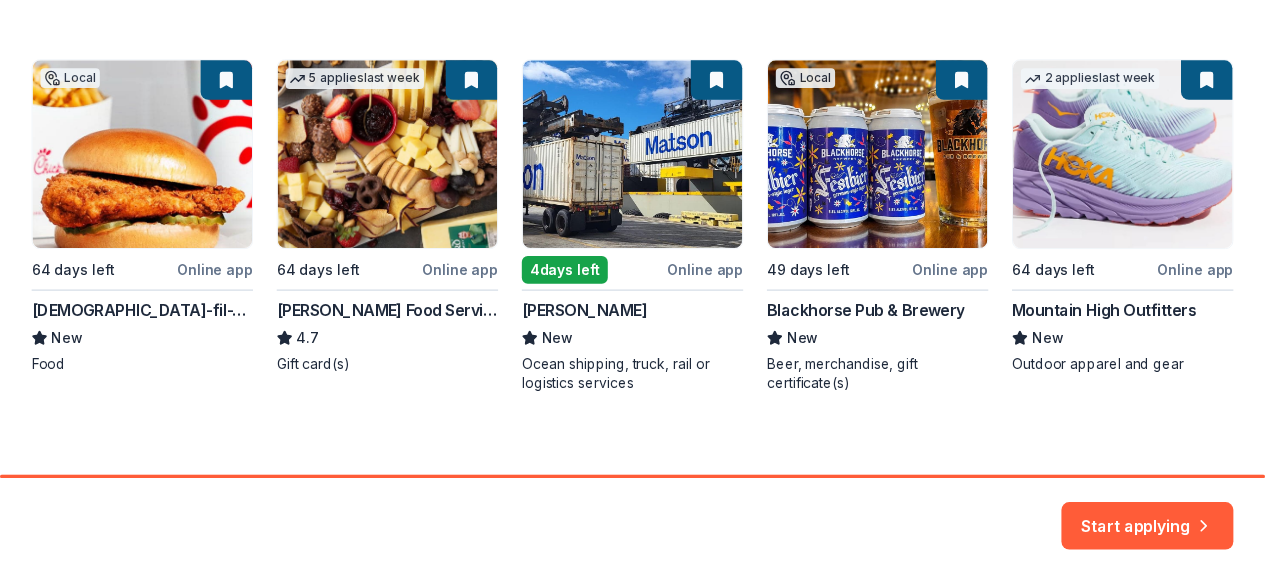 scroll, scrollTop: 363, scrollLeft: 0, axis: vertical 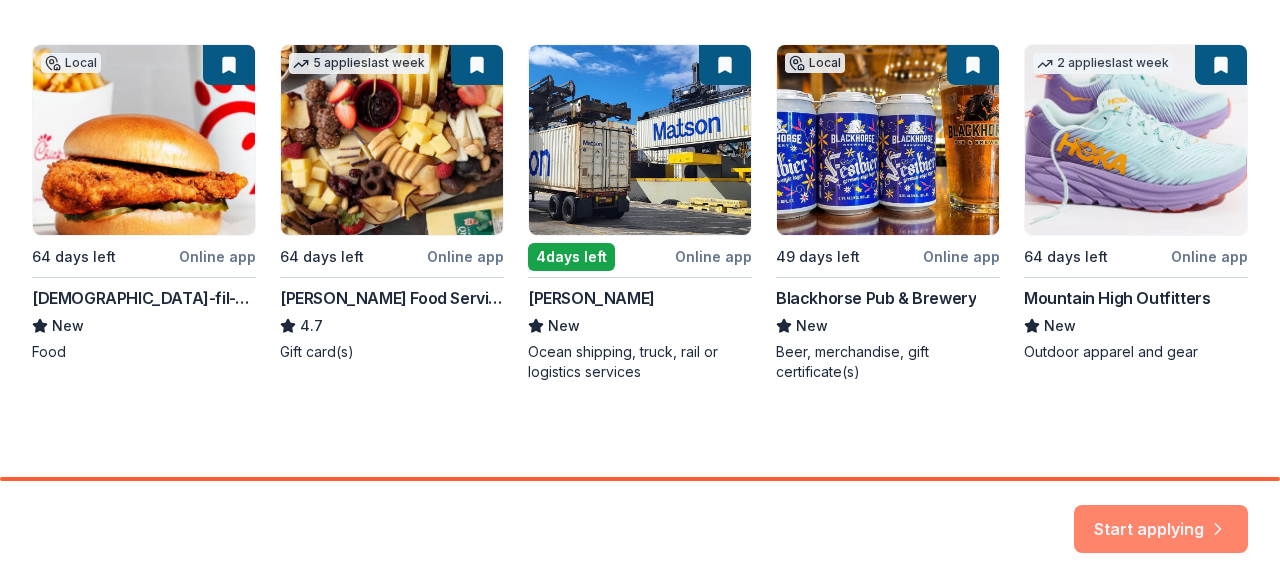 click on "Start applying" at bounding box center [1161, 517] 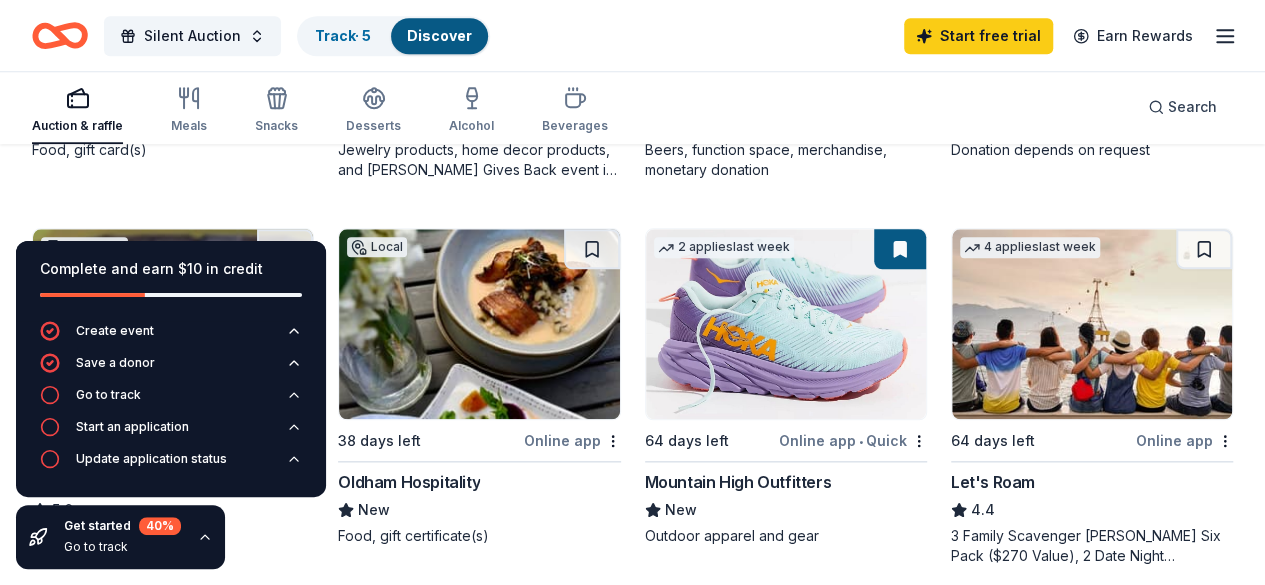 scroll, scrollTop: 913, scrollLeft: 0, axis: vertical 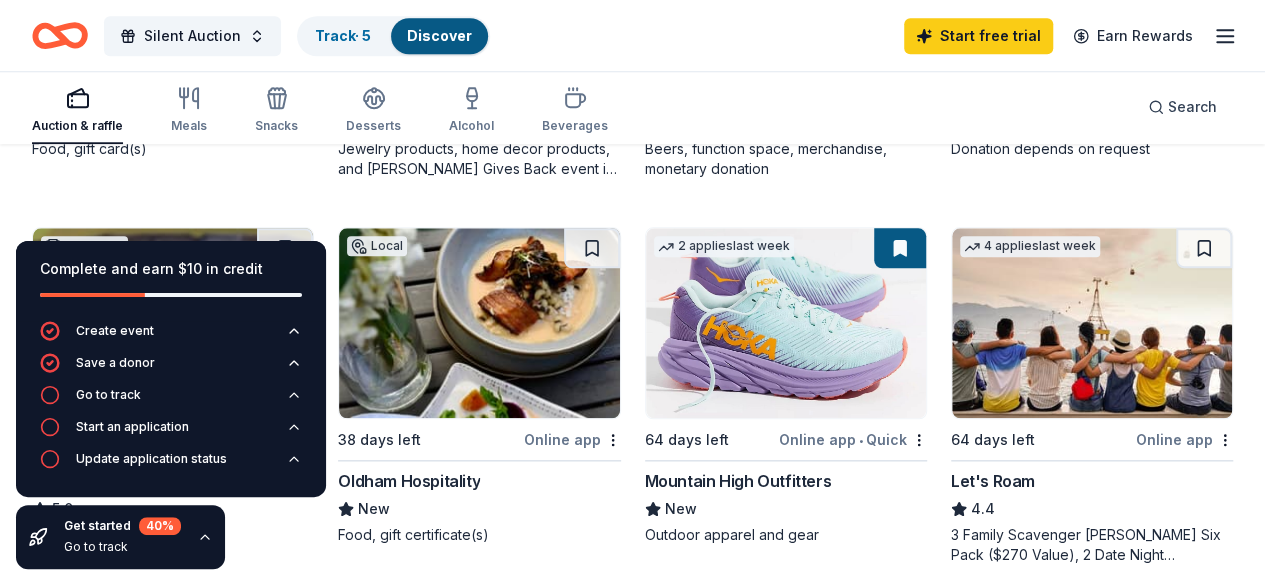 click 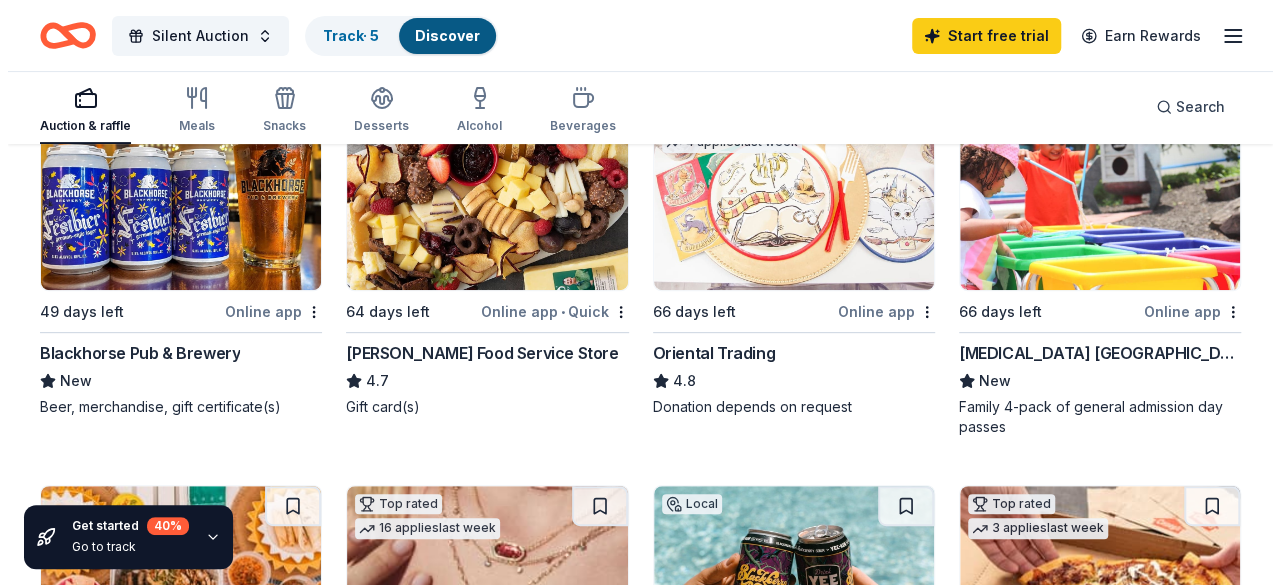scroll, scrollTop: 254, scrollLeft: 0, axis: vertical 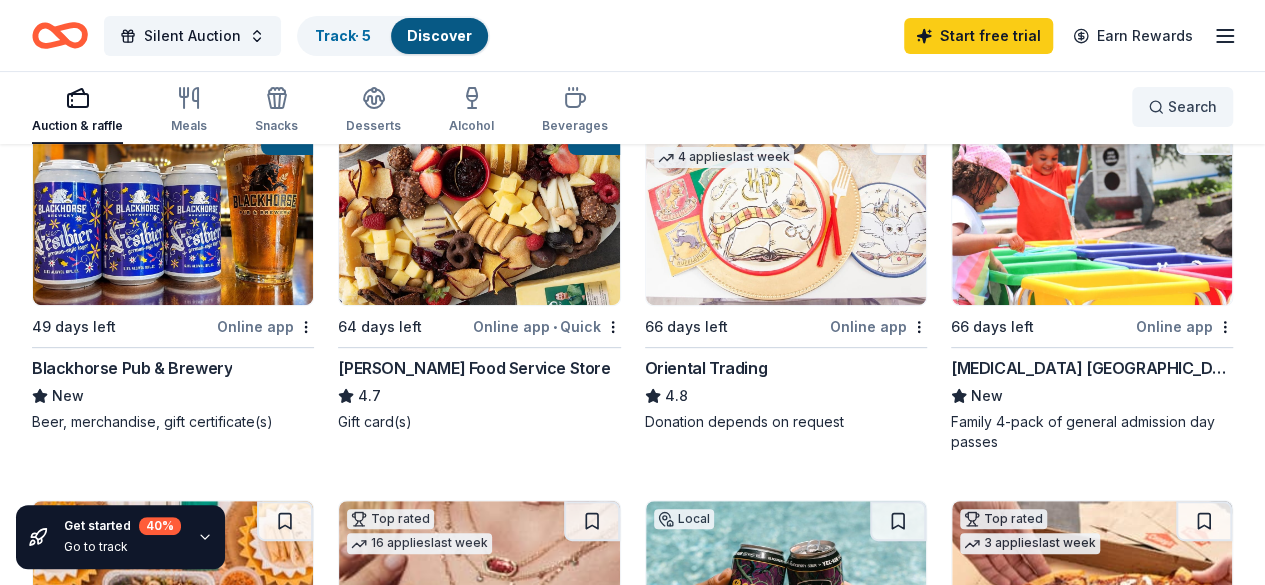 click on "Search" at bounding box center (1182, 107) 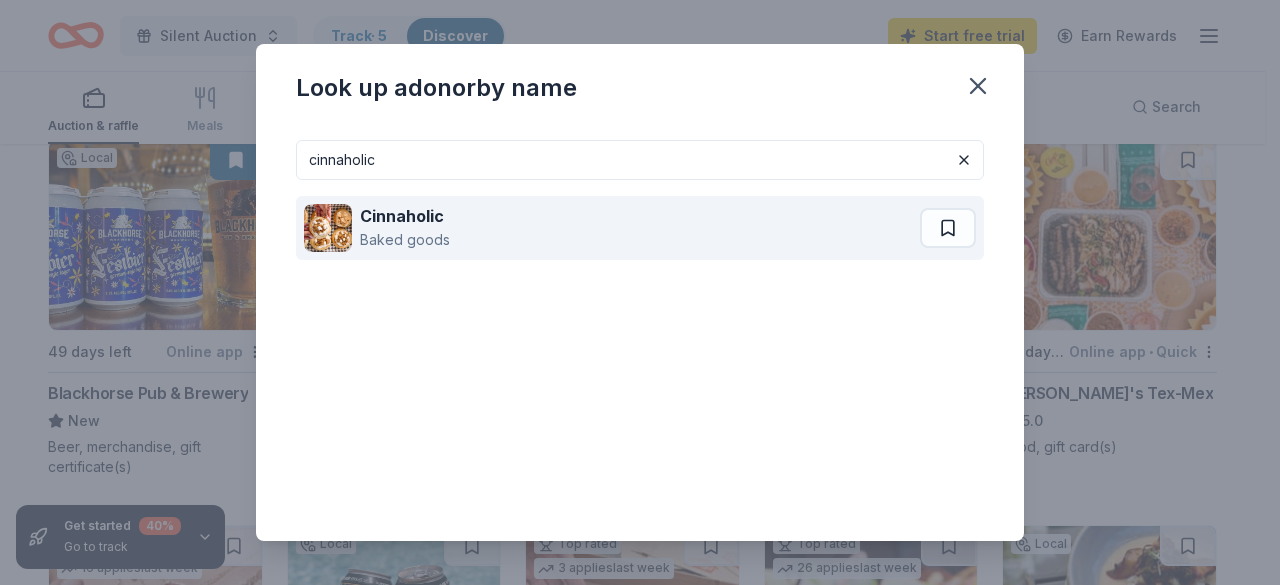 type on "cinnaholic" 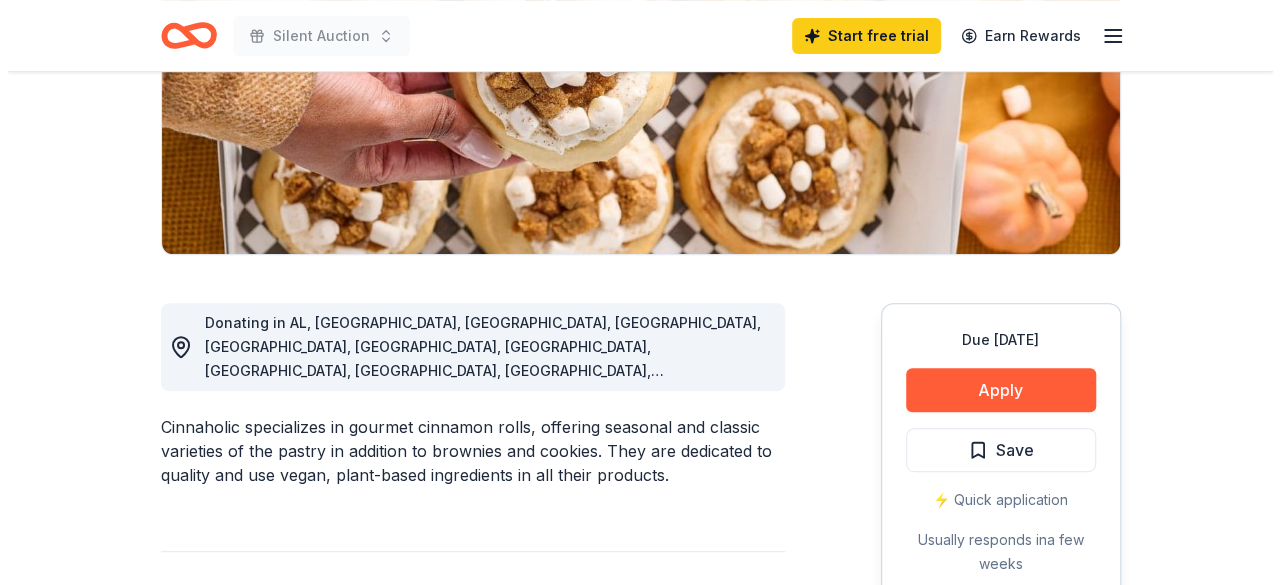 scroll, scrollTop: 364, scrollLeft: 0, axis: vertical 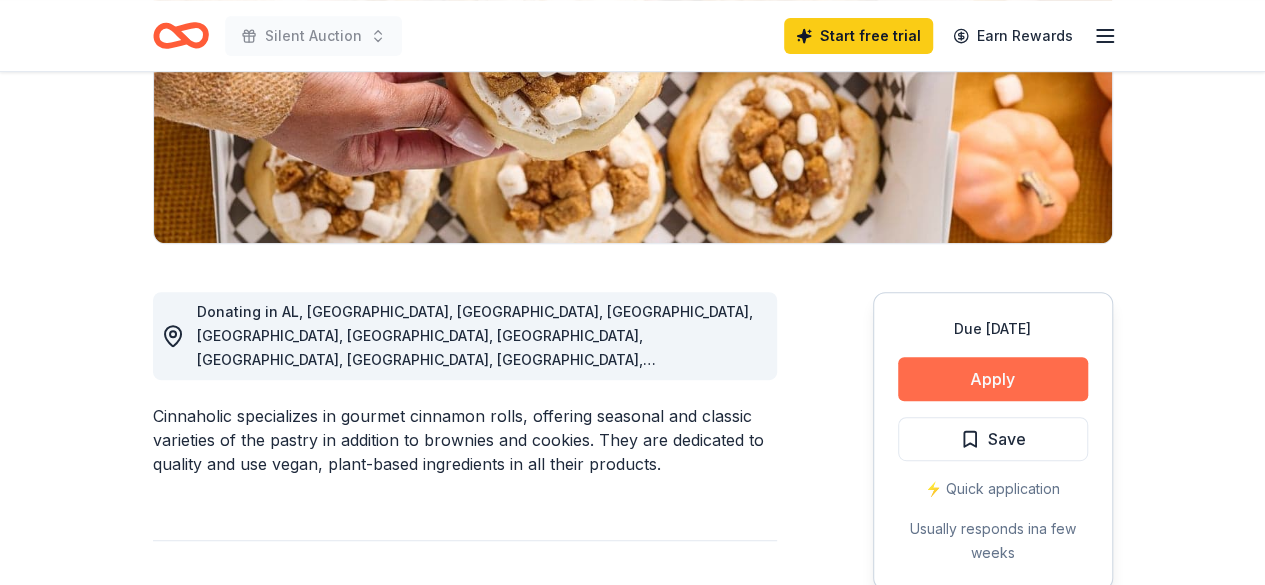 click on "Apply" at bounding box center (993, 379) 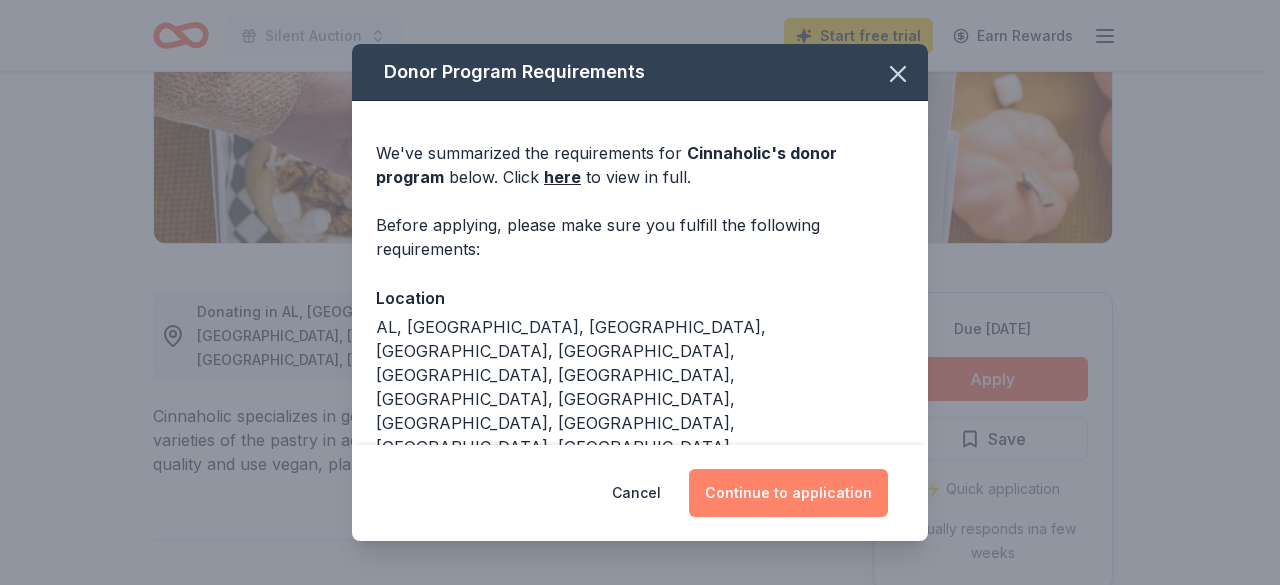 click on "Continue to application" at bounding box center (788, 493) 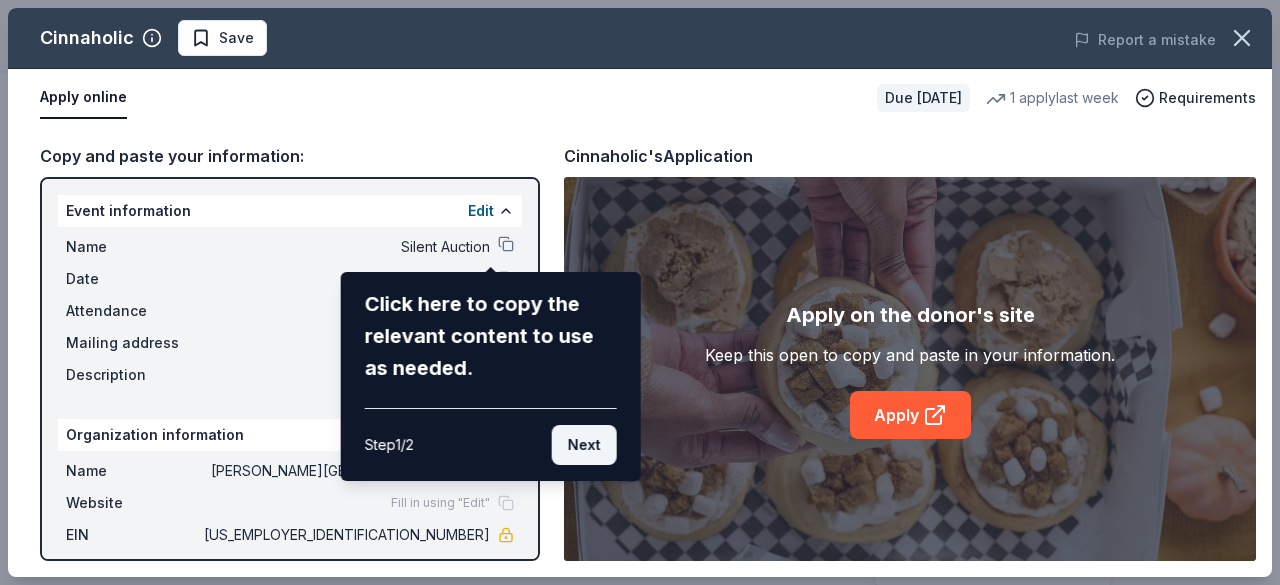 click on "Next" at bounding box center [584, 445] 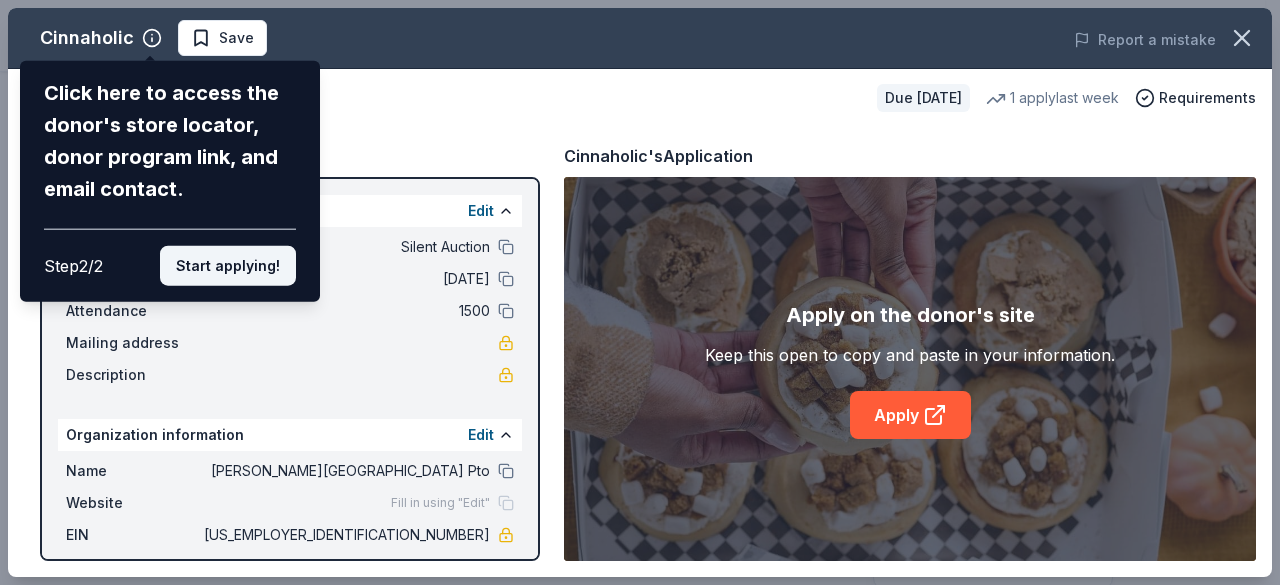 click on "Start applying!" at bounding box center (228, 266) 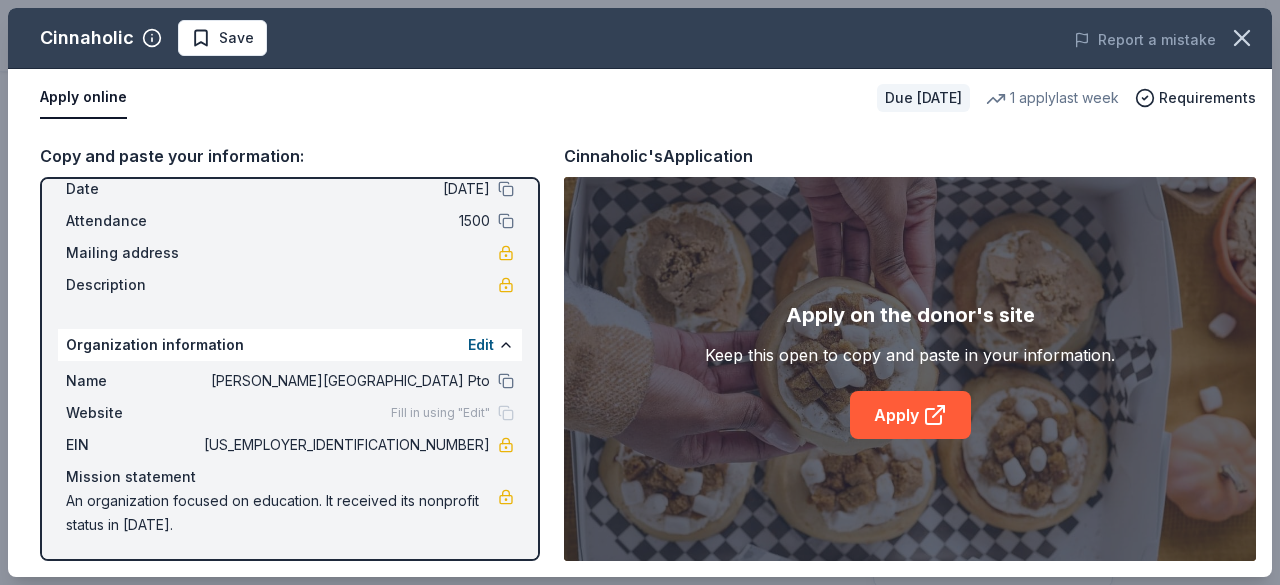 scroll, scrollTop: 92, scrollLeft: 0, axis: vertical 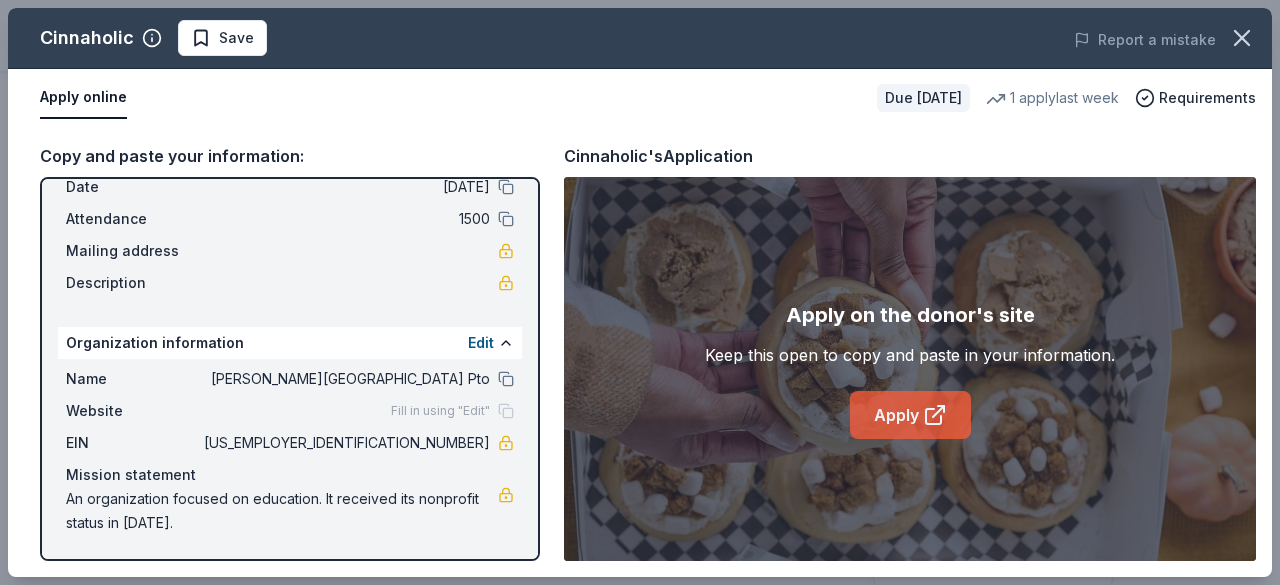 click on "Apply" at bounding box center (910, 415) 